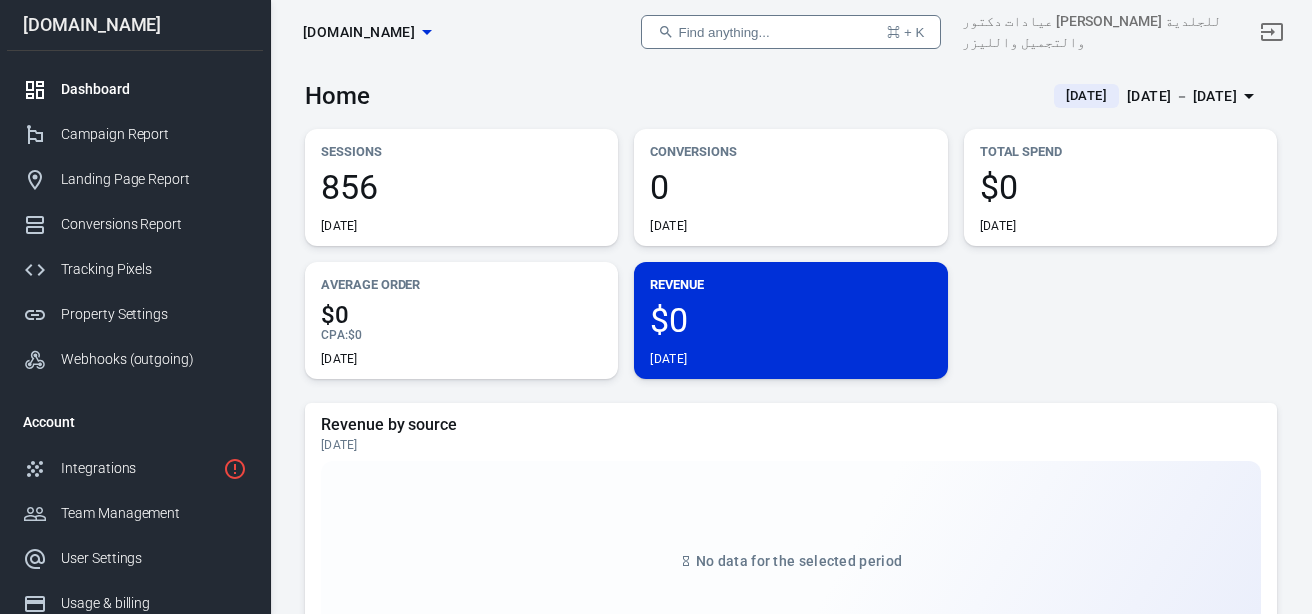 scroll, scrollTop: 0, scrollLeft: 0, axis: both 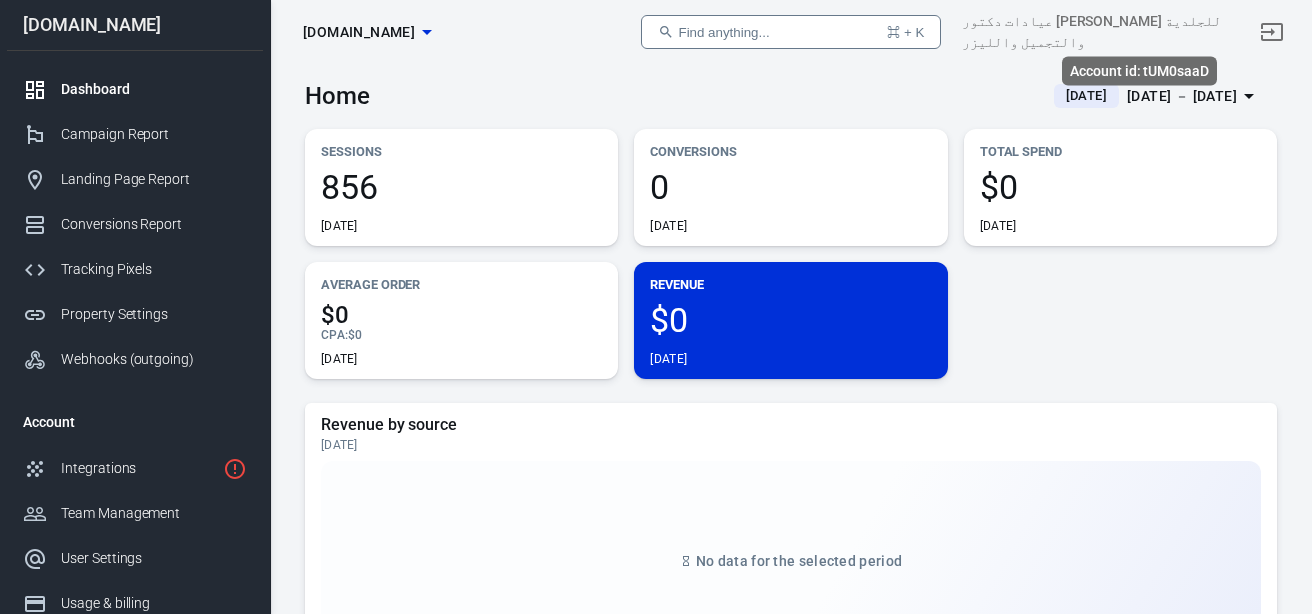click on "Account id: tUM0saaD" at bounding box center [1139, 71] 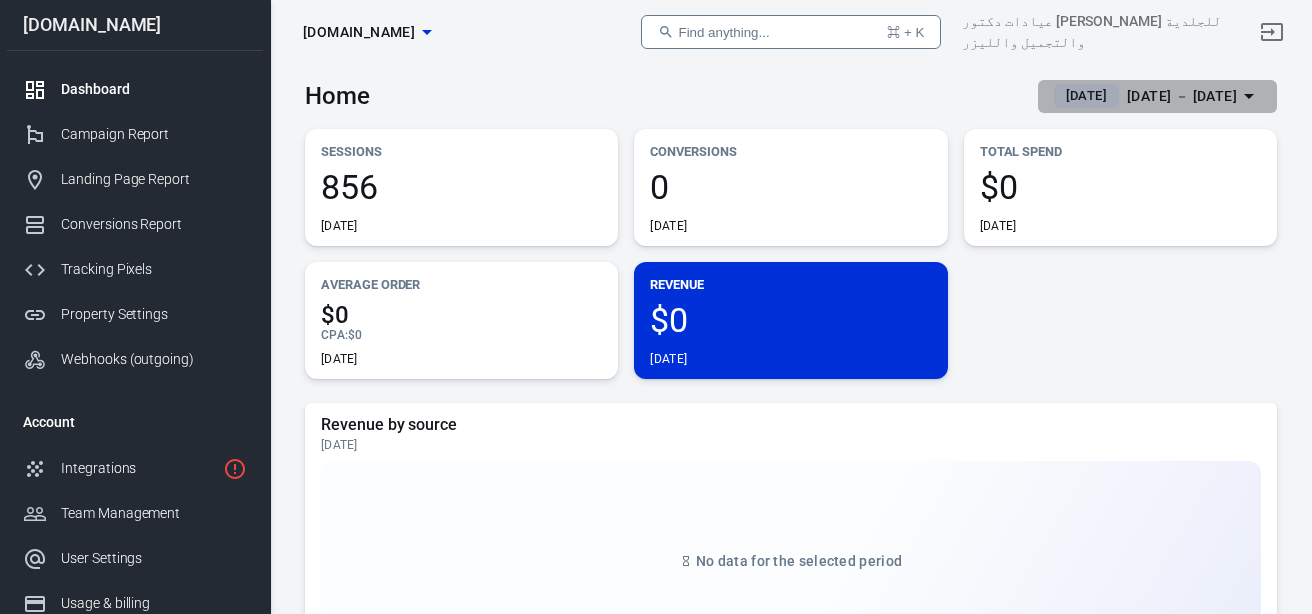 click on "[DATE] － [DATE]" at bounding box center (1182, 96) 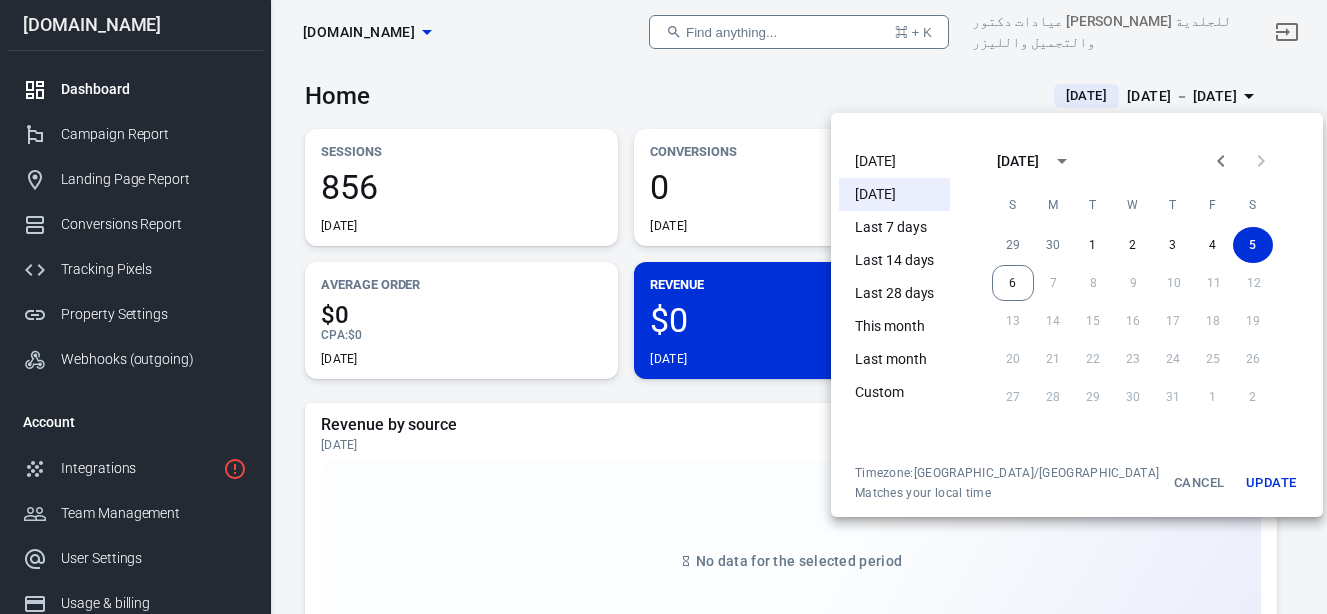 click on "Last 14 days" at bounding box center [894, 260] 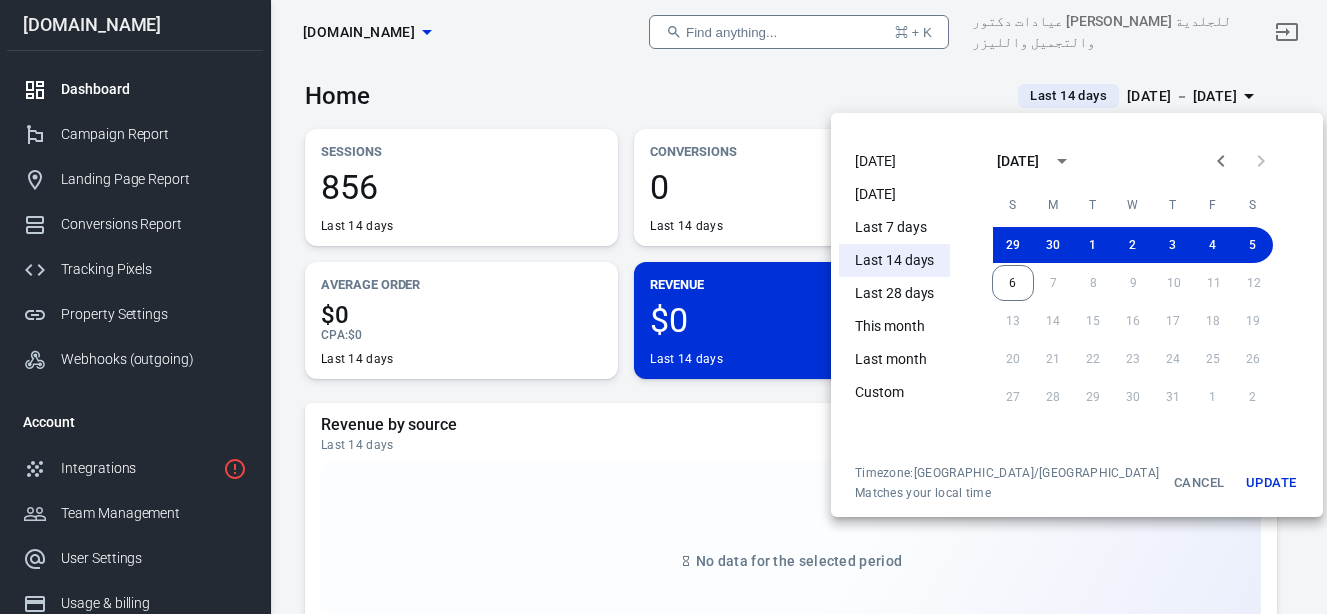 click on "Update" at bounding box center [1271, 483] 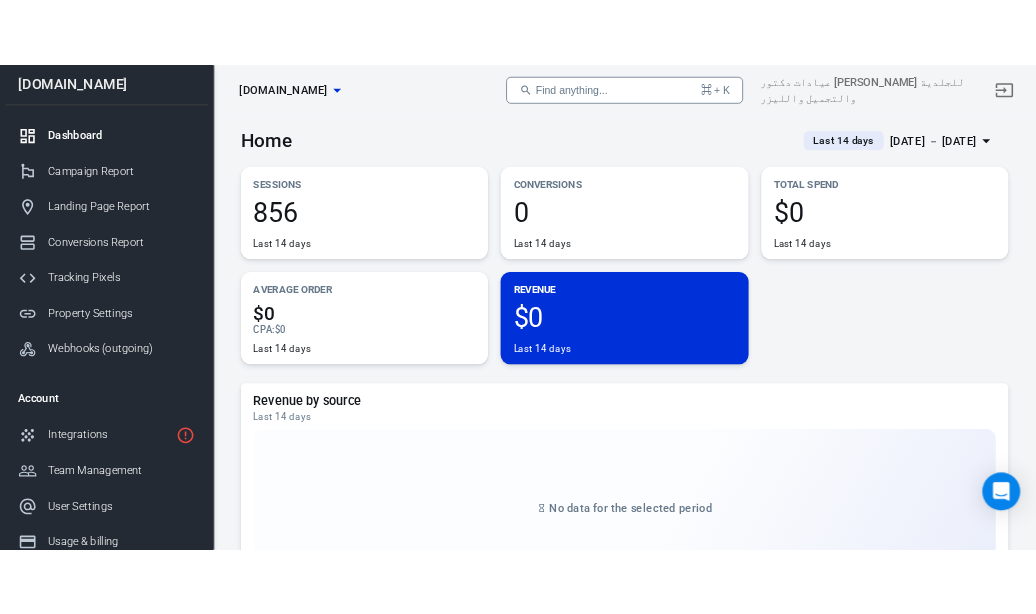 scroll, scrollTop: 594, scrollLeft: 0, axis: vertical 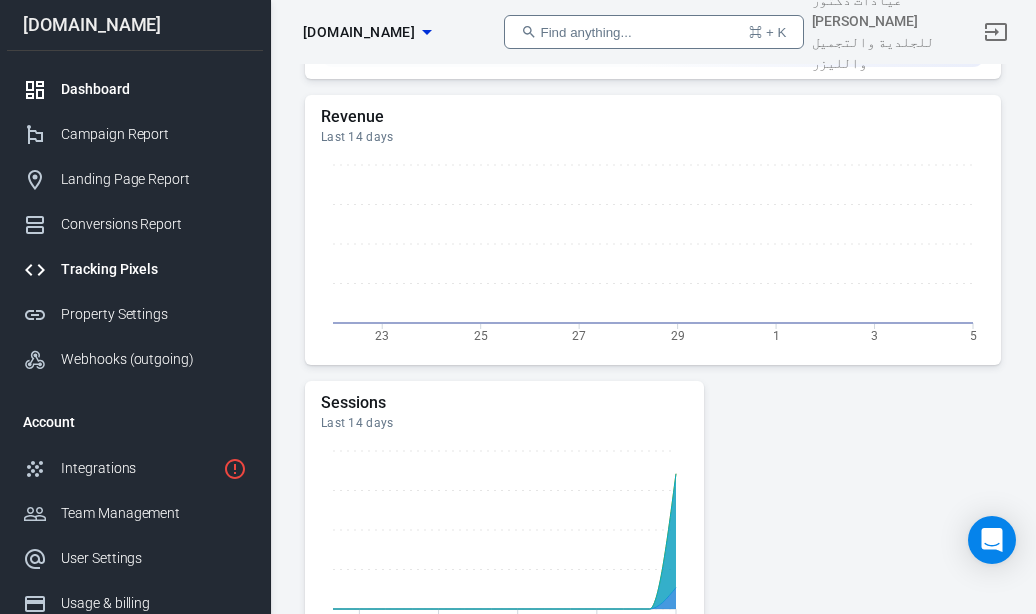 click on "Tracking Pixels" at bounding box center (154, 269) 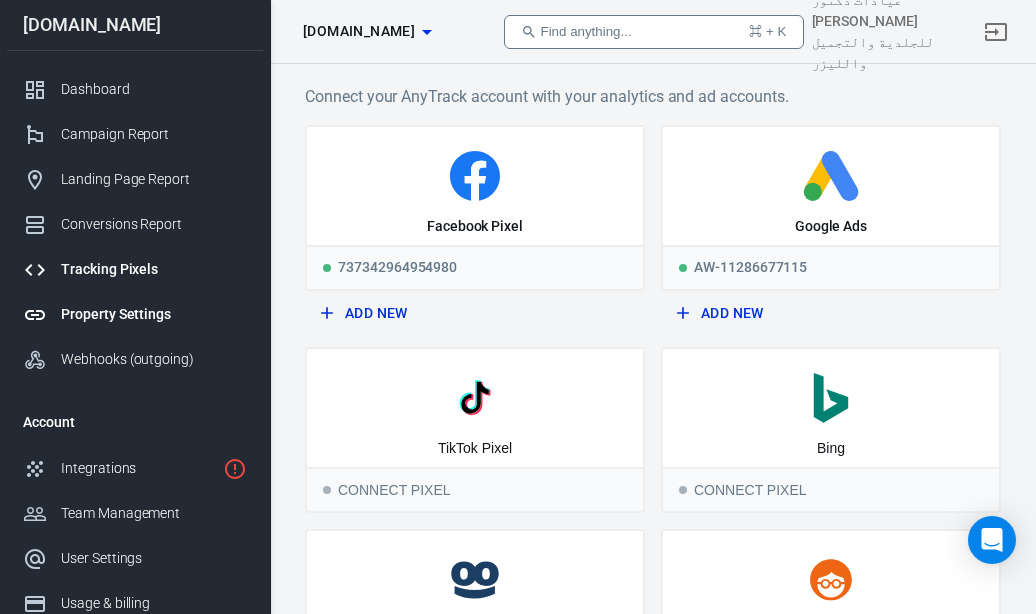 click on "Property Settings" at bounding box center (154, 314) 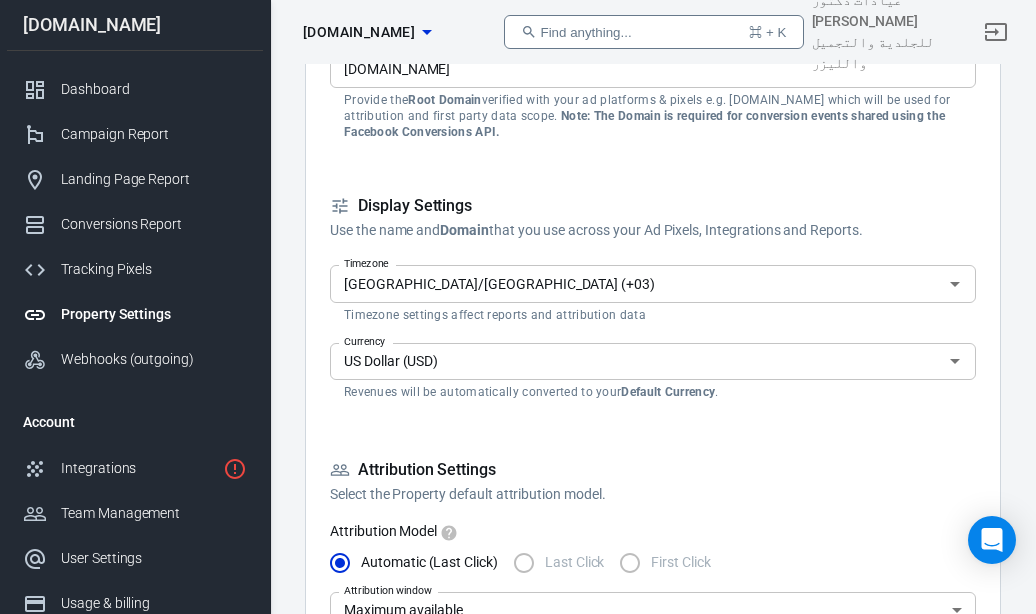 scroll, scrollTop: 264, scrollLeft: 0, axis: vertical 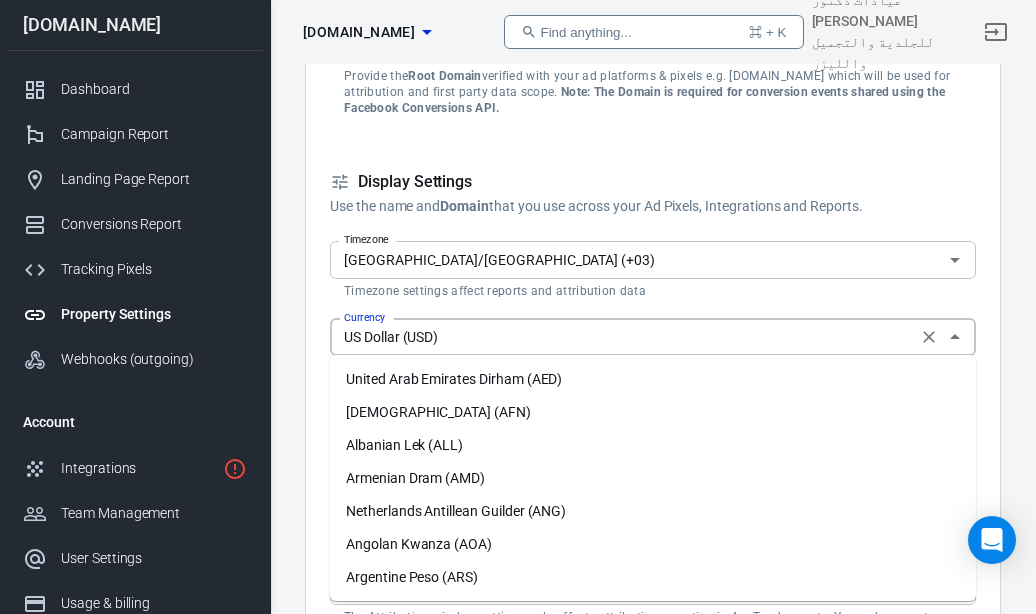 click on "US Dollar (USD)" at bounding box center (623, 337) 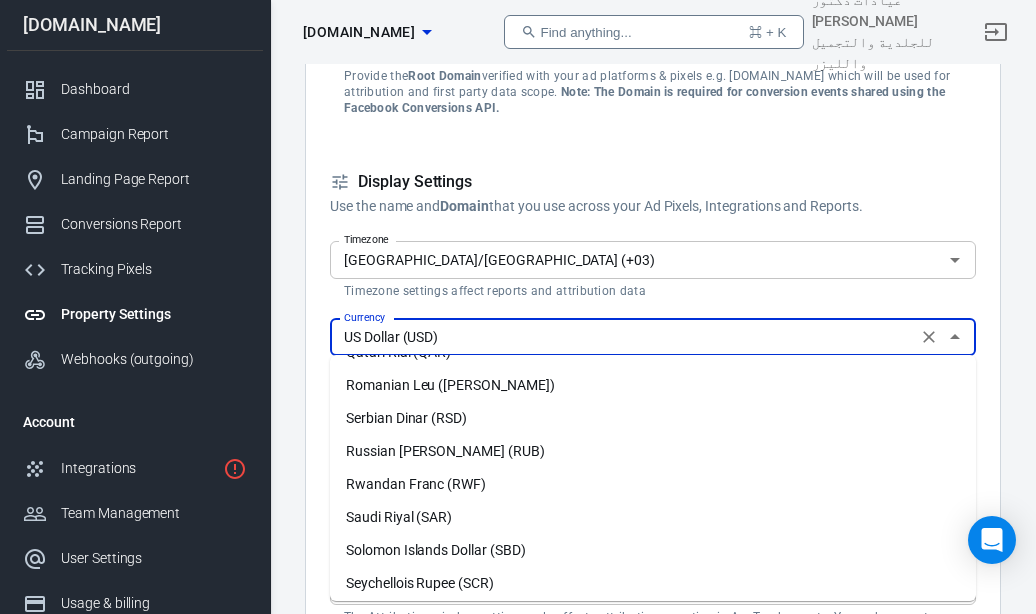 scroll, scrollTop: 3987, scrollLeft: 0, axis: vertical 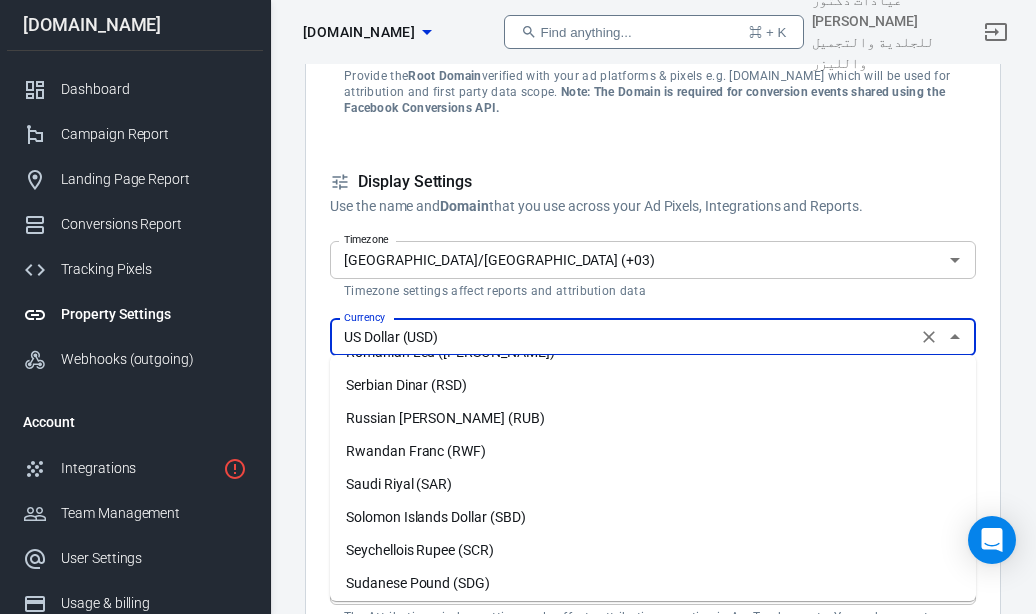 click on "Saudi Riyal (SAR)" at bounding box center [653, 484] 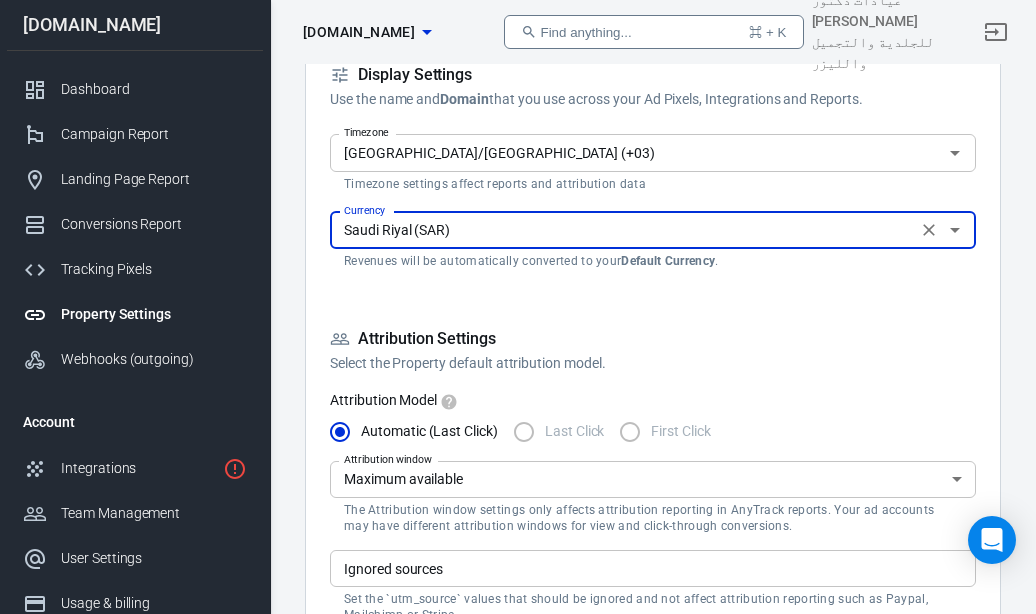 scroll, scrollTop: 412, scrollLeft: 0, axis: vertical 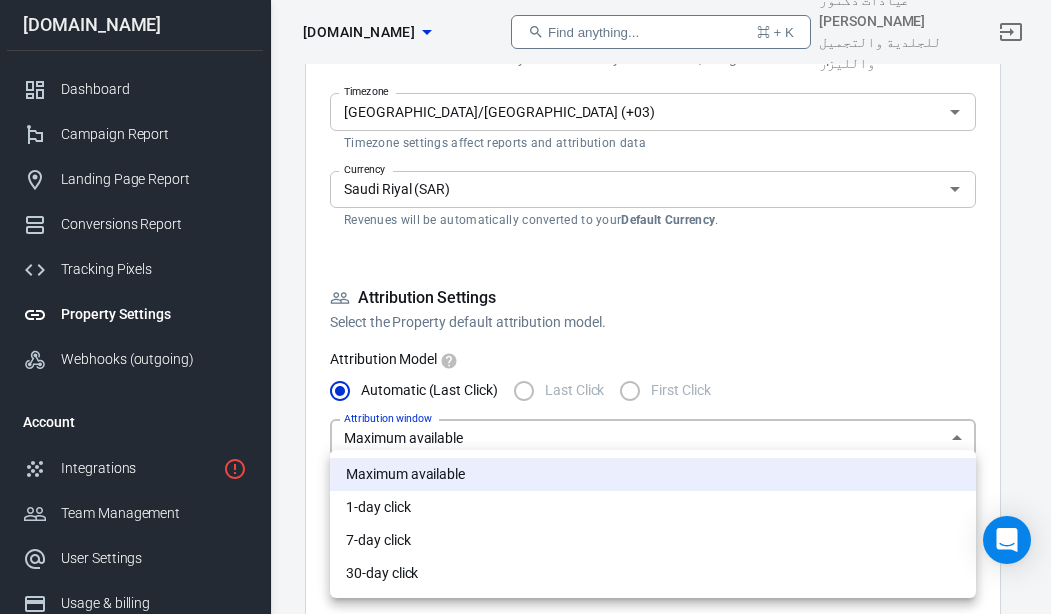 click on "Property Settings dr-asmaahigazy.com Find anything... ⌘ + K عيادات دكتور اسماء حجازي للجلدية والتجميل والليزر dr-asmaahigazy.com Dashboard Campaign Report Landing Page Report Conversions Report Tracking Pixels Property Settings Webhooks (outgoing) Account Integrations Team Management User Settings Usage & billing Sign out Support Documentation and Help Auto Scan Tracking Script Settings Property Settings Name dr-asmaahigazy.com Name What should we call your Property? Give it a memorable name. Website URL dr-asmaahigazy.com Website URL Provide the  Root Domain  verified with your ad platforms & pixels e.g. example.com which will be used for attribution and first party data scope.   Note: The Domain is required for conversion events shared using the Facebook Conversions API. Display Settings Use the name and  Domain  that you use across your Ad Pixels, Integrations and Reports. Timezone Asia/Riyadh (+03) Timezone Currency Saudi Riyal (SAR) Currency .   0" at bounding box center (525, 1005) 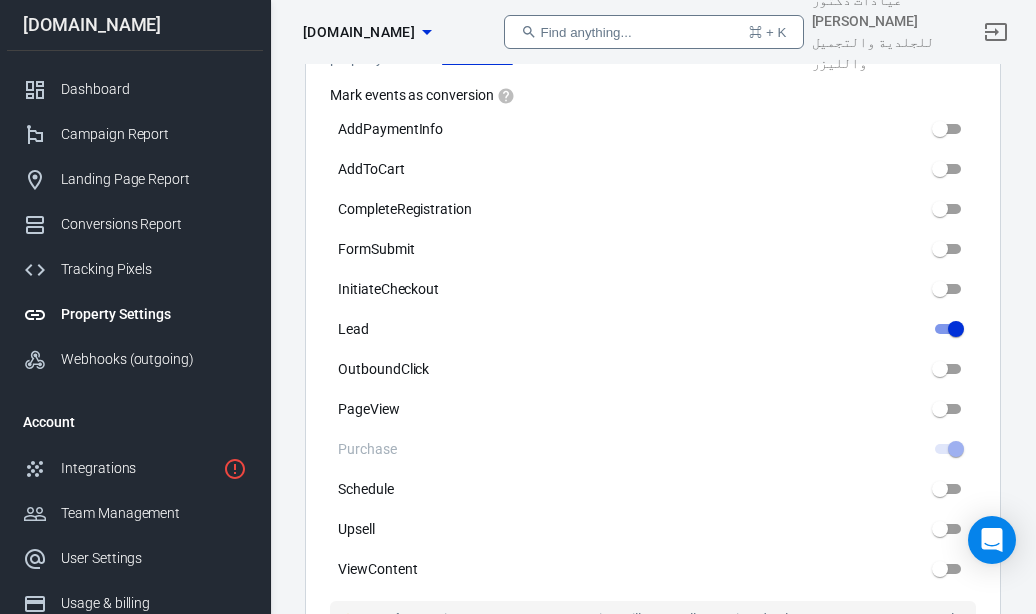 scroll, scrollTop: 1014, scrollLeft: 0, axis: vertical 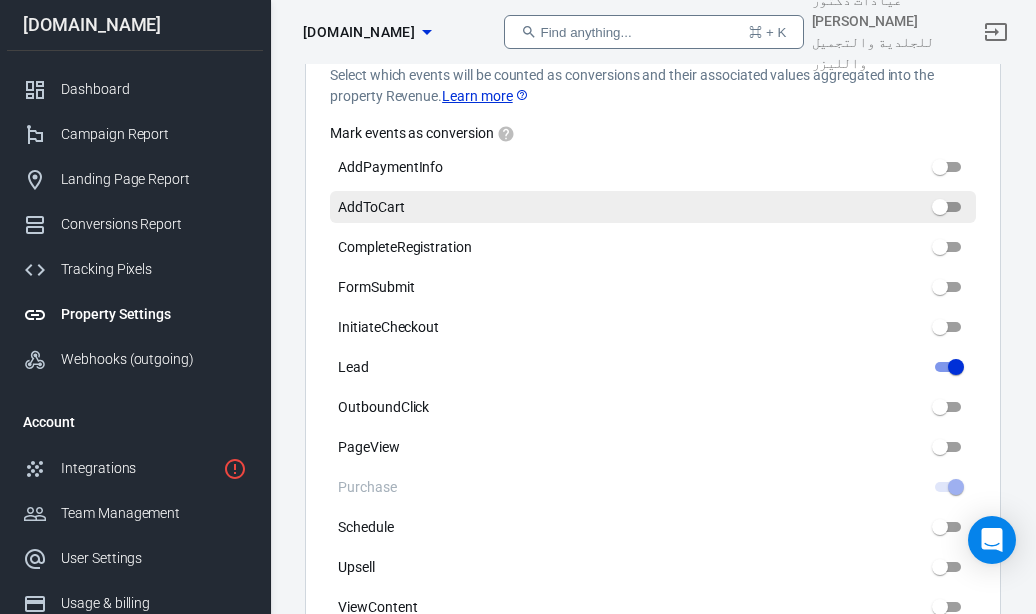 click on "AddToCart" at bounding box center (940, 207) 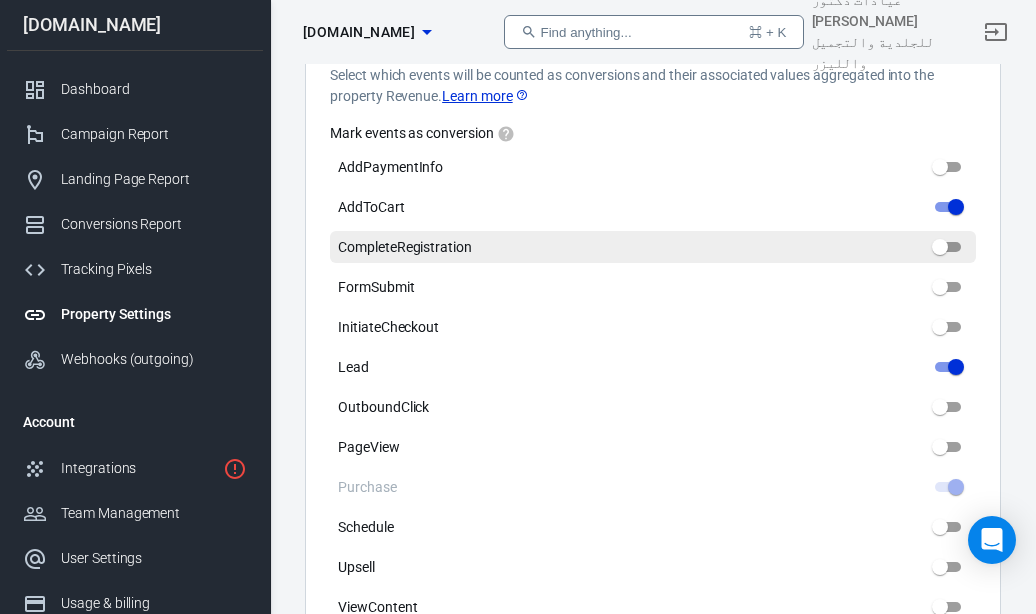 click on "CompleteRegistration" at bounding box center (940, 247) 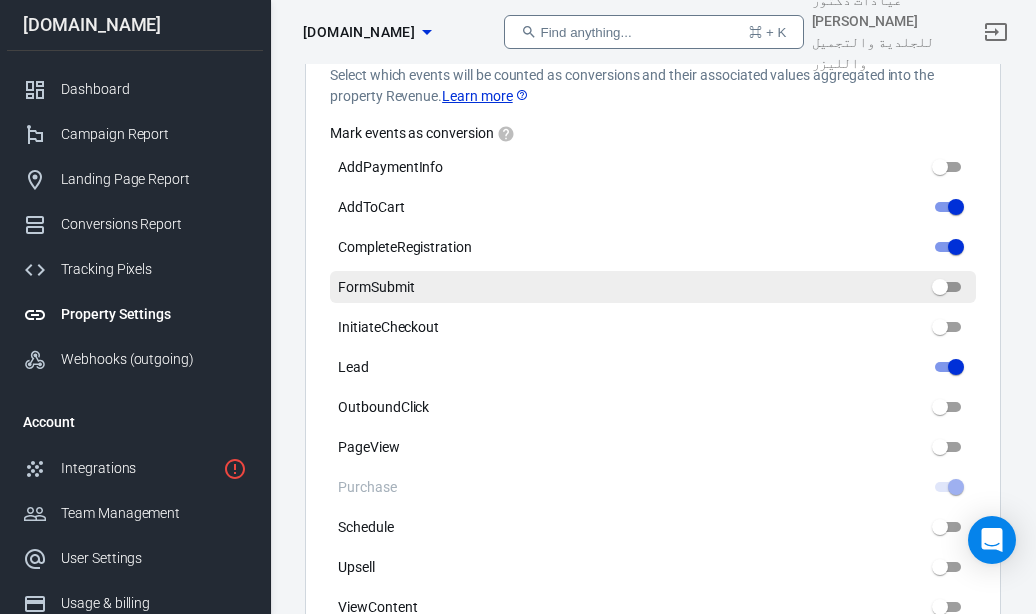 click on "FormSubmit" at bounding box center [940, 287] 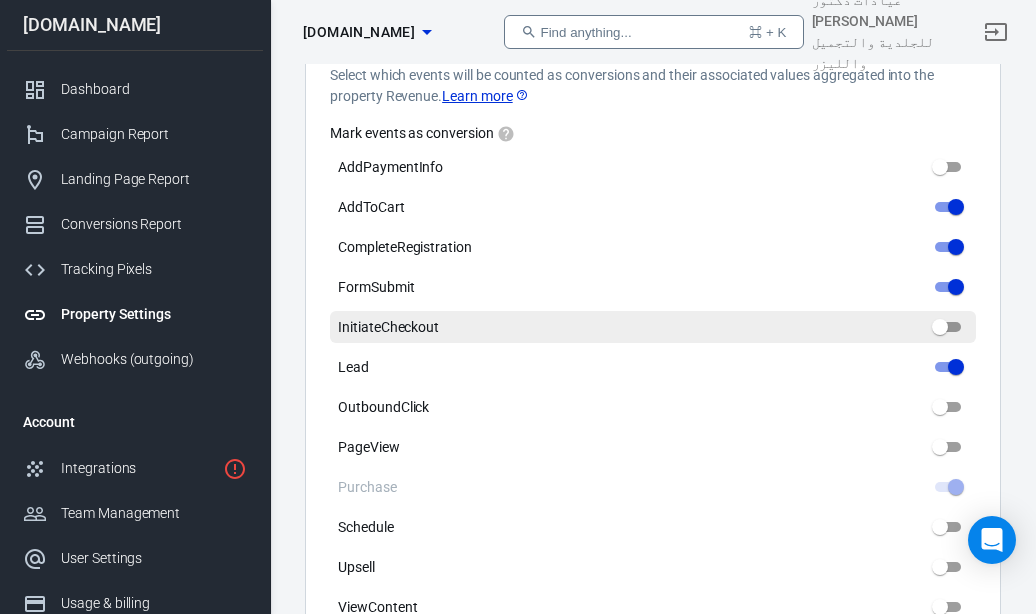 click on "InitiateCheckout" at bounding box center [940, 327] 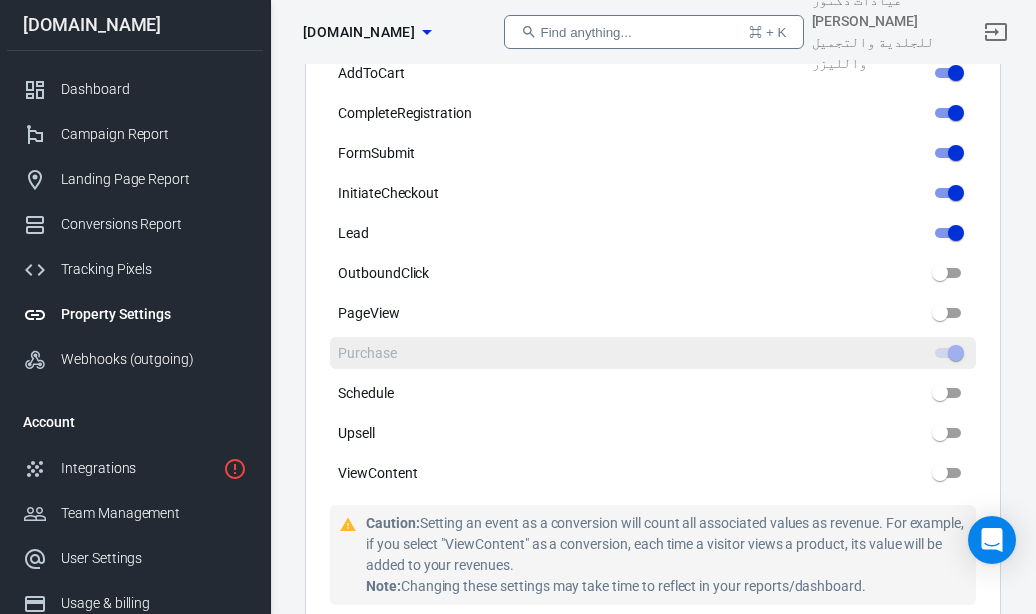 scroll, scrollTop: 1152, scrollLeft: 0, axis: vertical 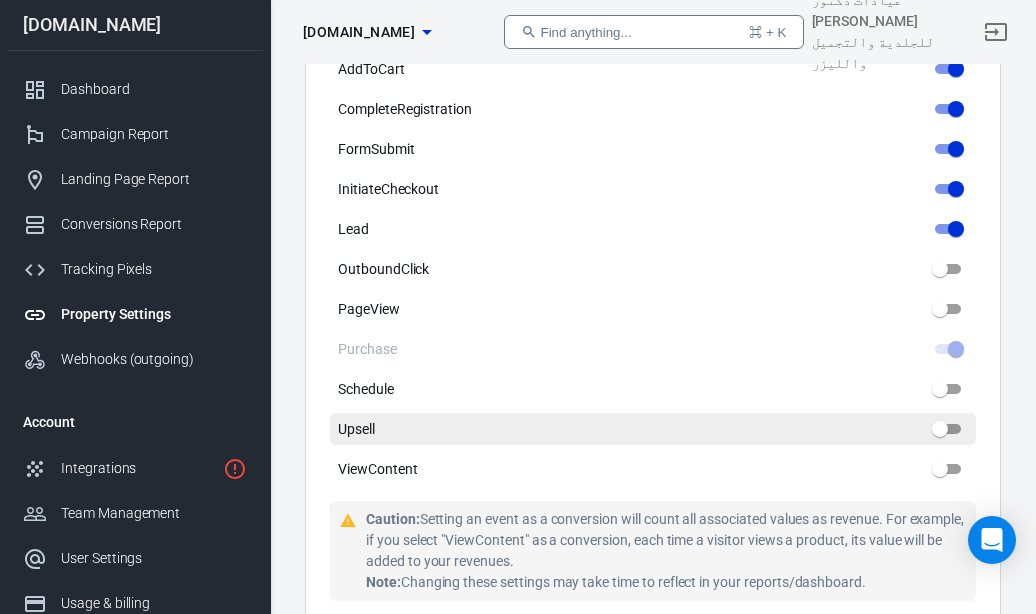 click on "Upsell" at bounding box center [940, 429] 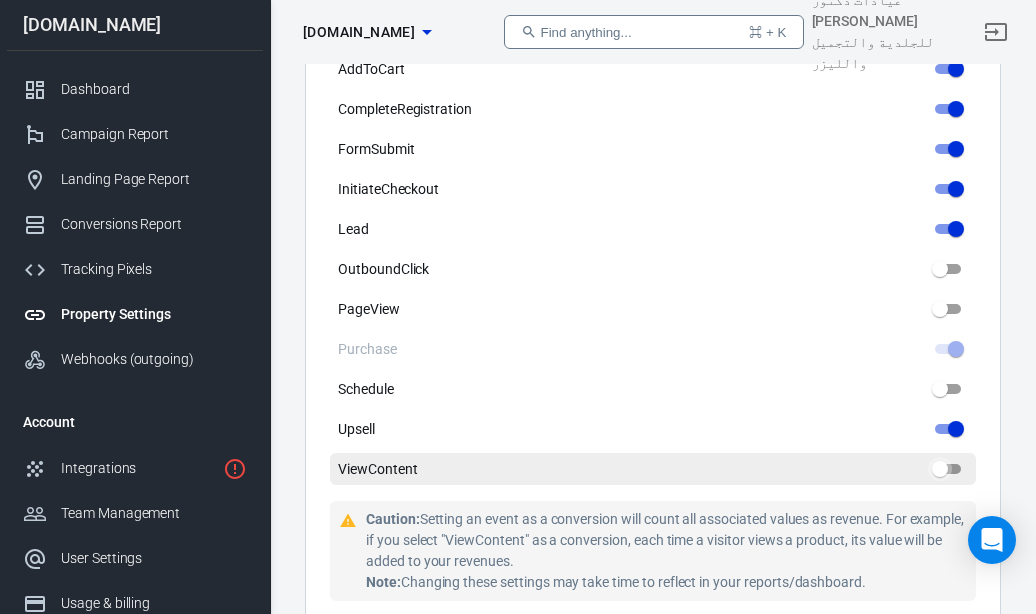 click on "ViewContent" at bounding box center (940, 469) 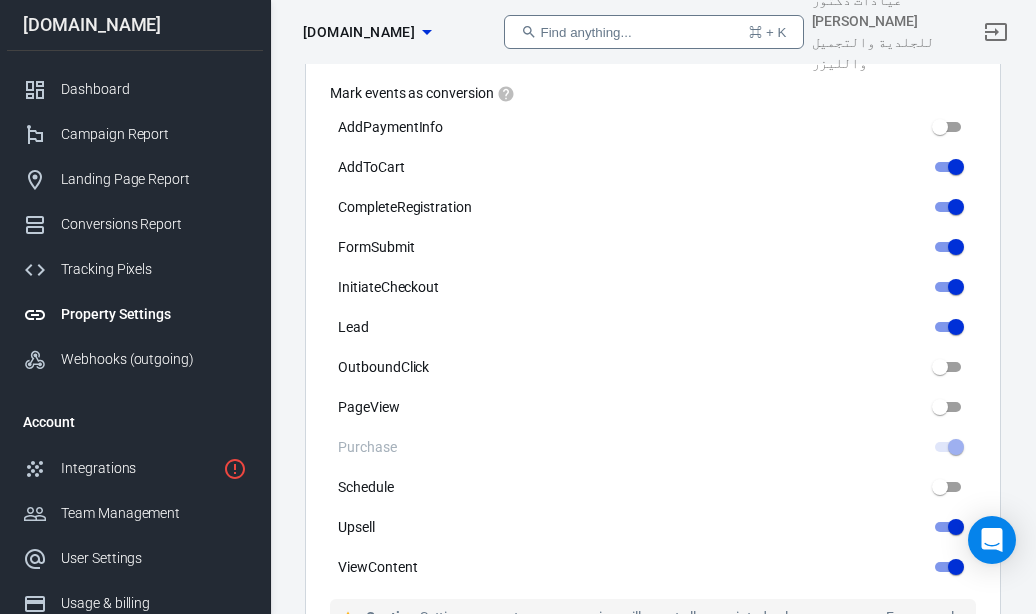 scroll, scrollTop: 944, scrollLeft: 0, axis: vertical 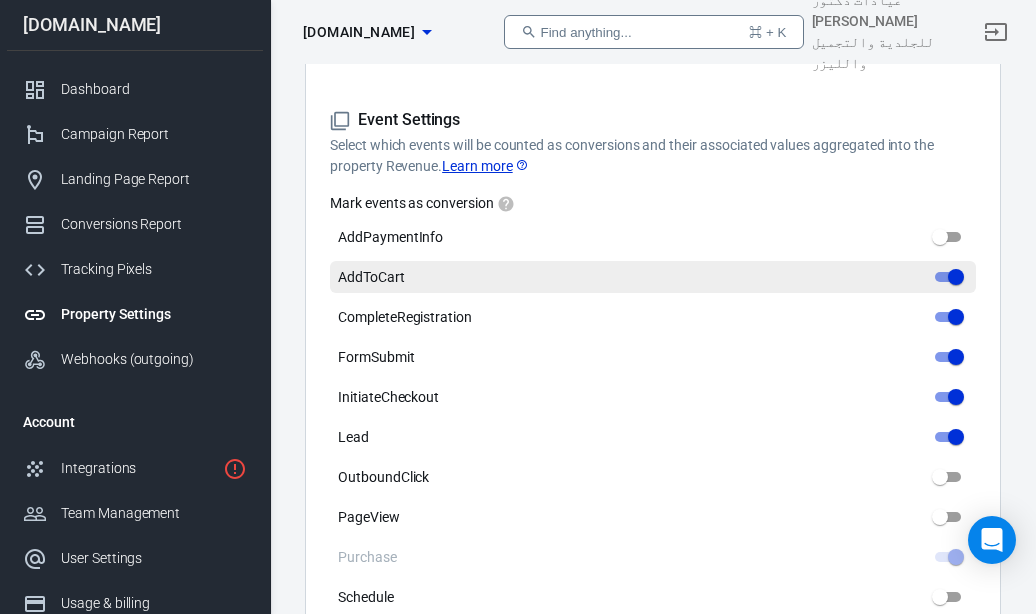 click on "AddToCart" at bounding box center [956, 277] 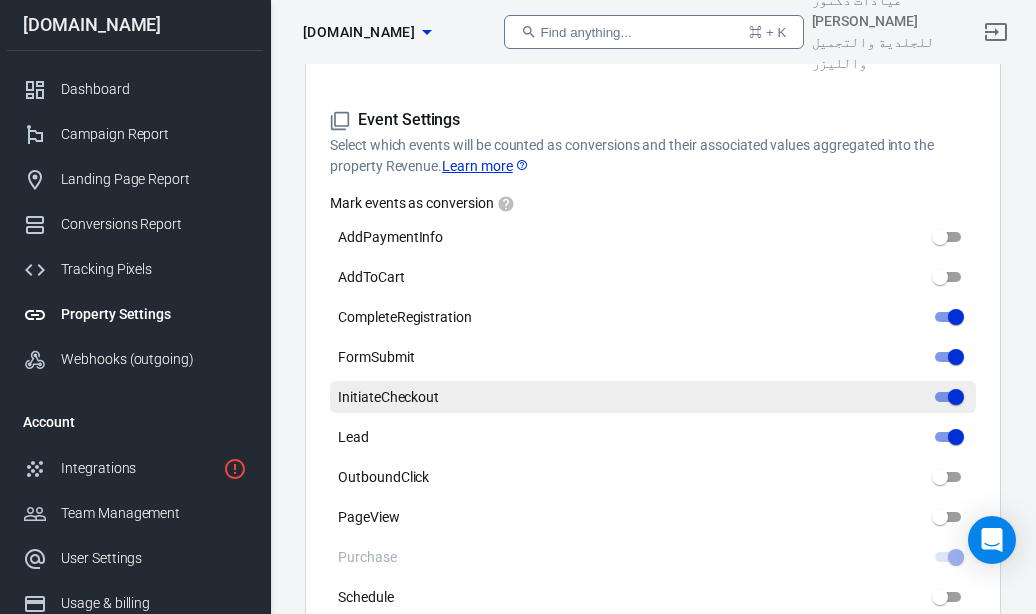 click on "InitiateCheckout" at bounding box center [956, 397] 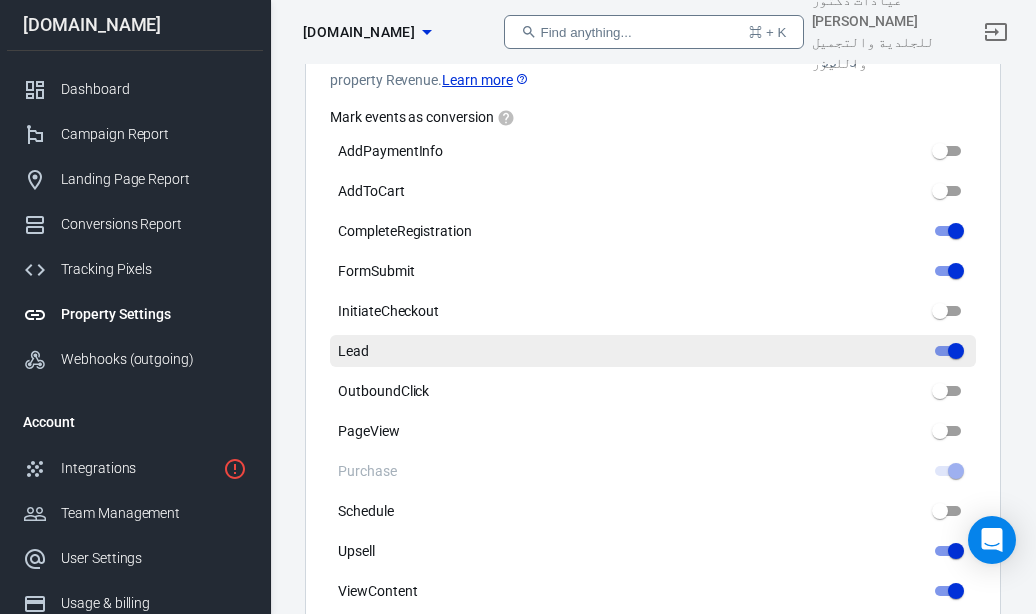 scroll, scrollTop: 1069, scrollLeft: 0, axis: vertical 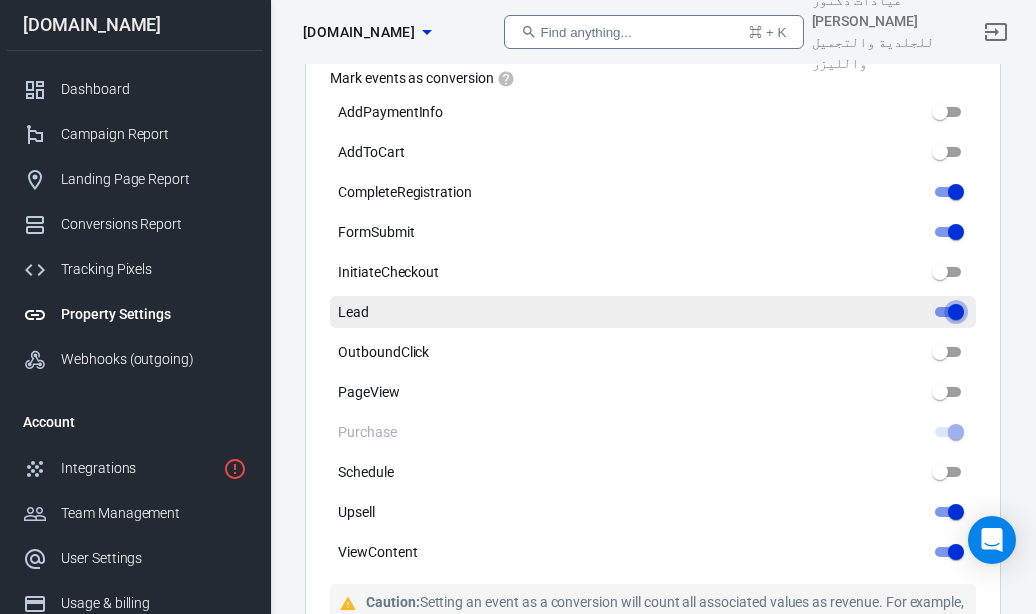 click on "Lead" at bounding box center [956, 312] 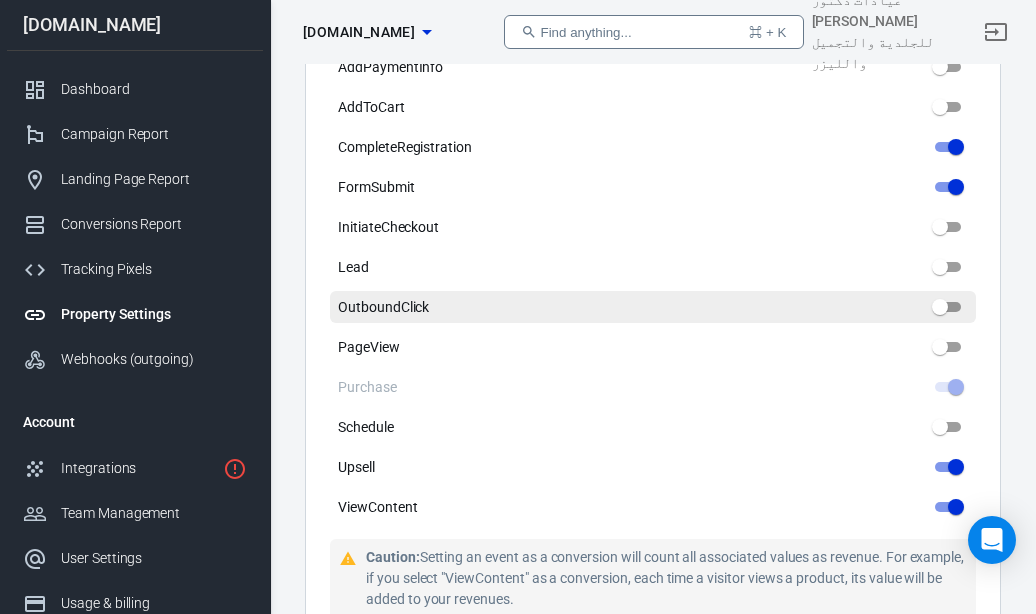scroll, scrollTop: 1142, scrollLeft: 0, axis: vertical 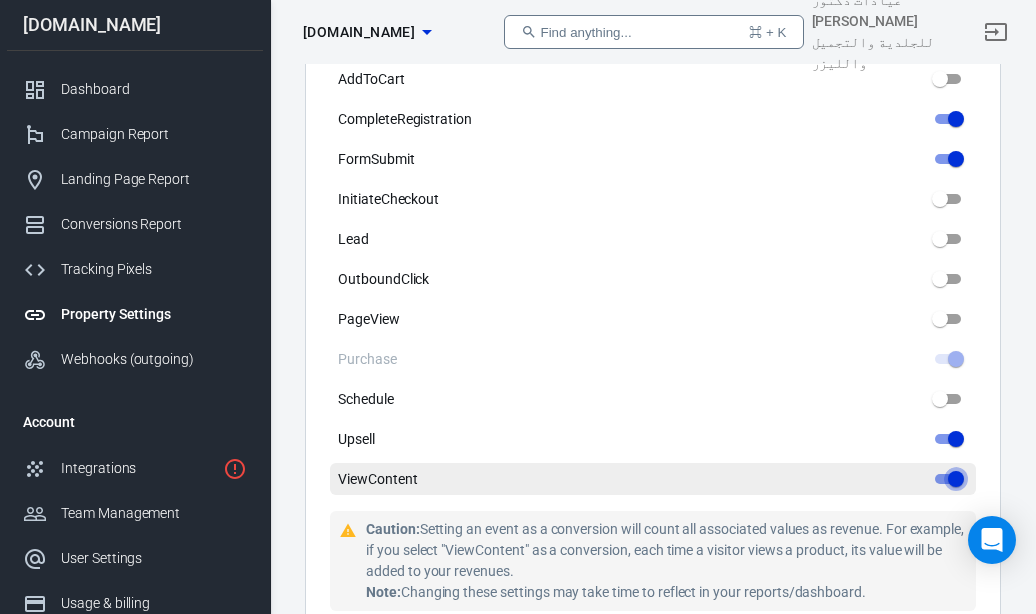 click on "ViewContent" at bounding box center (956, 479) 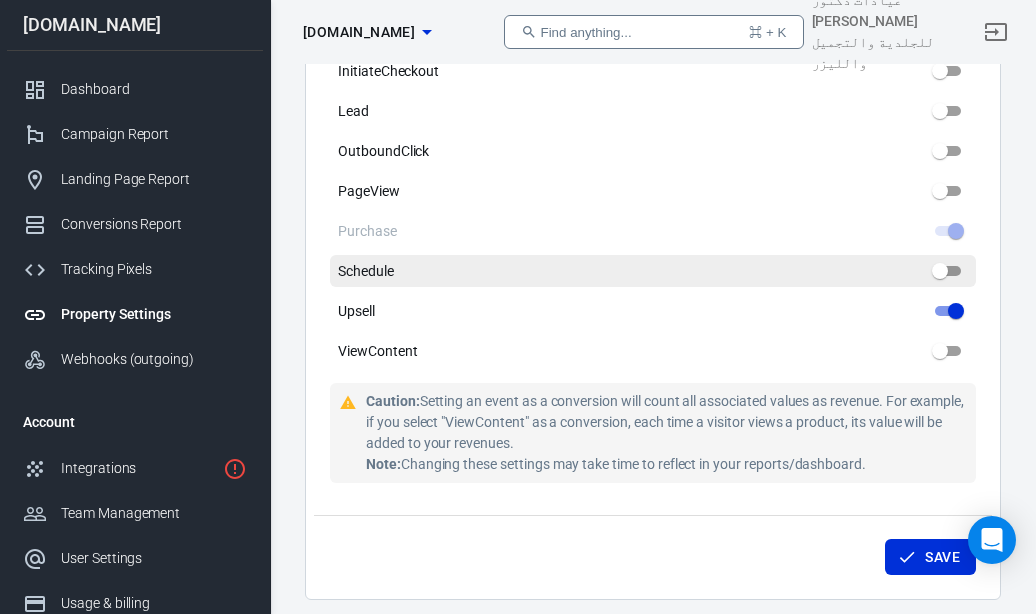 scroll, scrollTop: 1285, scrollLeft: 0, axis: vertical 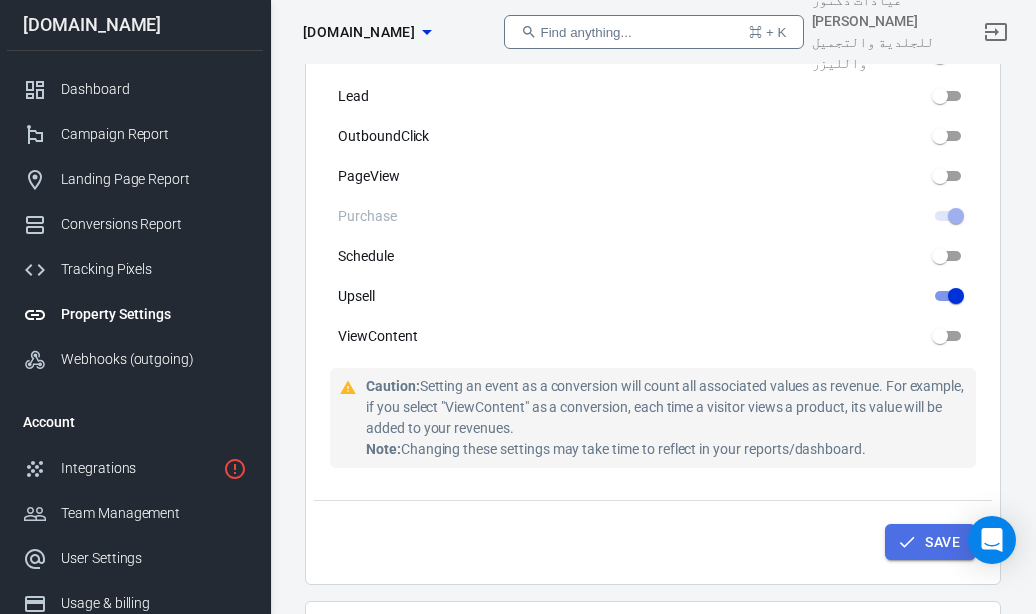 click on "Save" at bounding box center (942, 542) 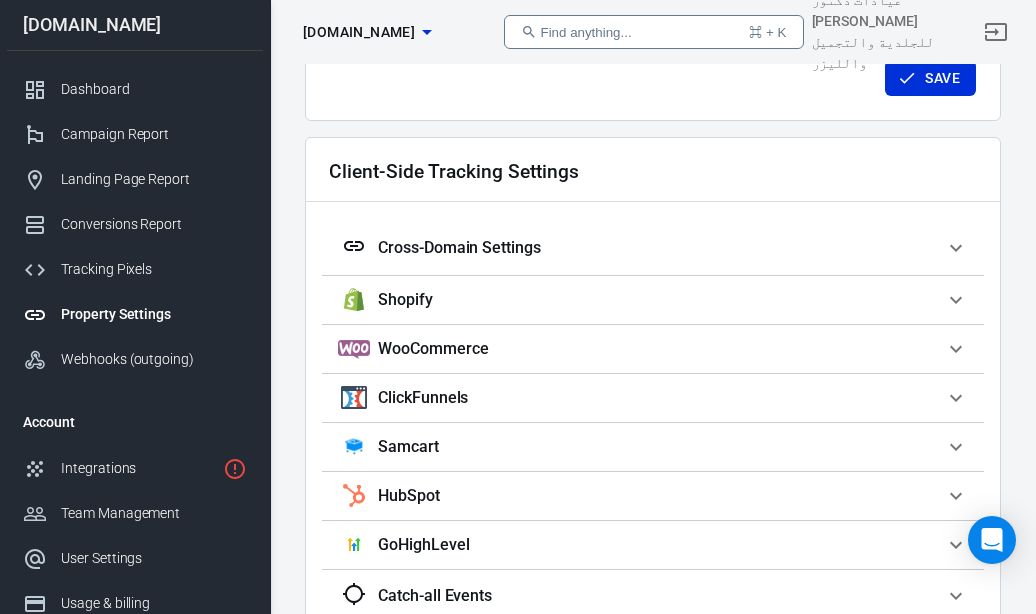 scroll, scrollTop: 1758, scrollLeft: 0, axis: vertical 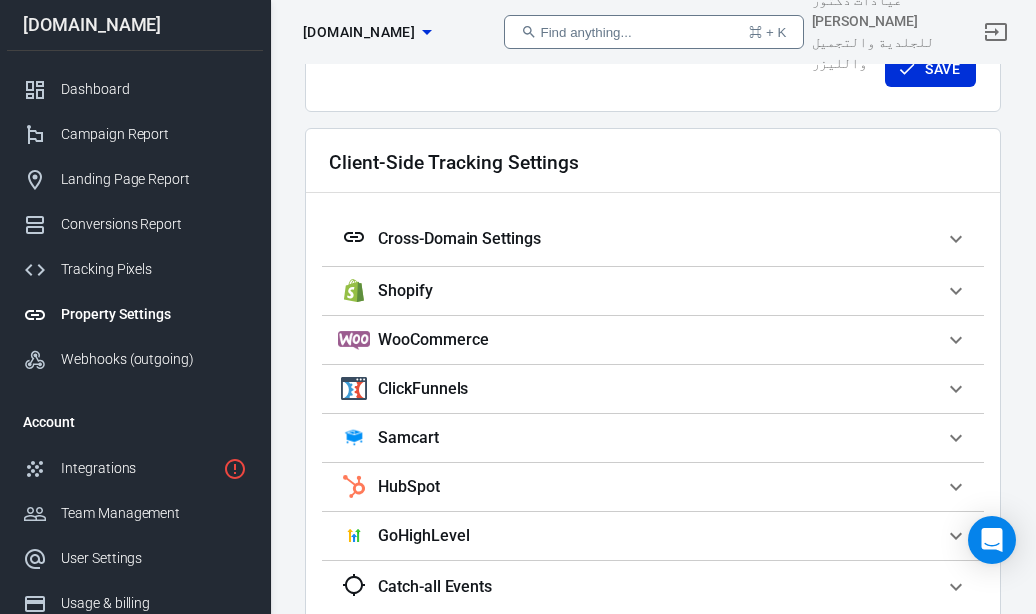 click 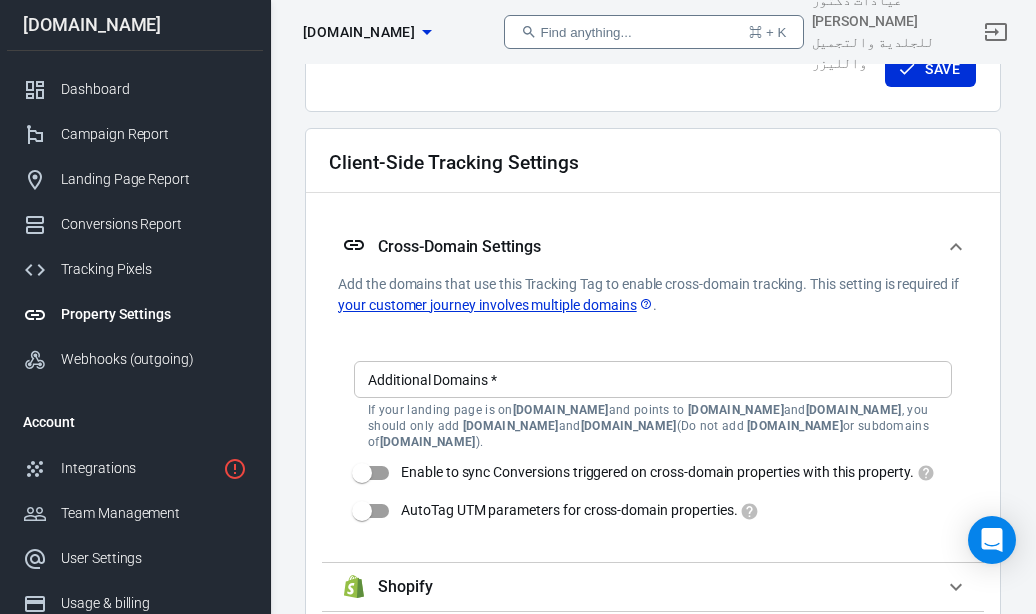click on "Enable to sync Conversions triggered on cross-domain properties with this property." at bounding box center (362, 473) 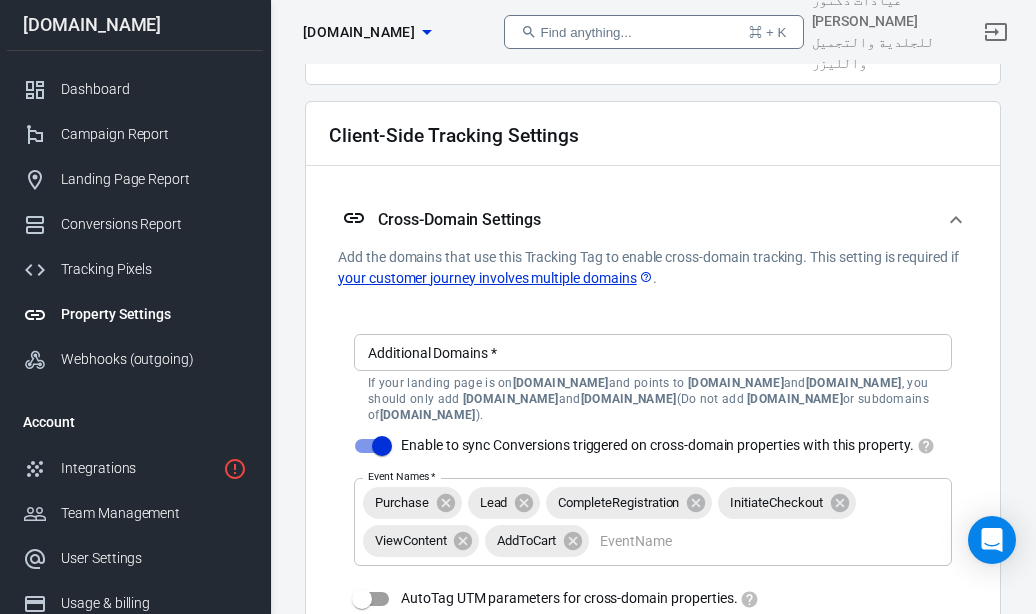 scroll, scrollTop: 1826, scrollLeft: 0, axis: vertical 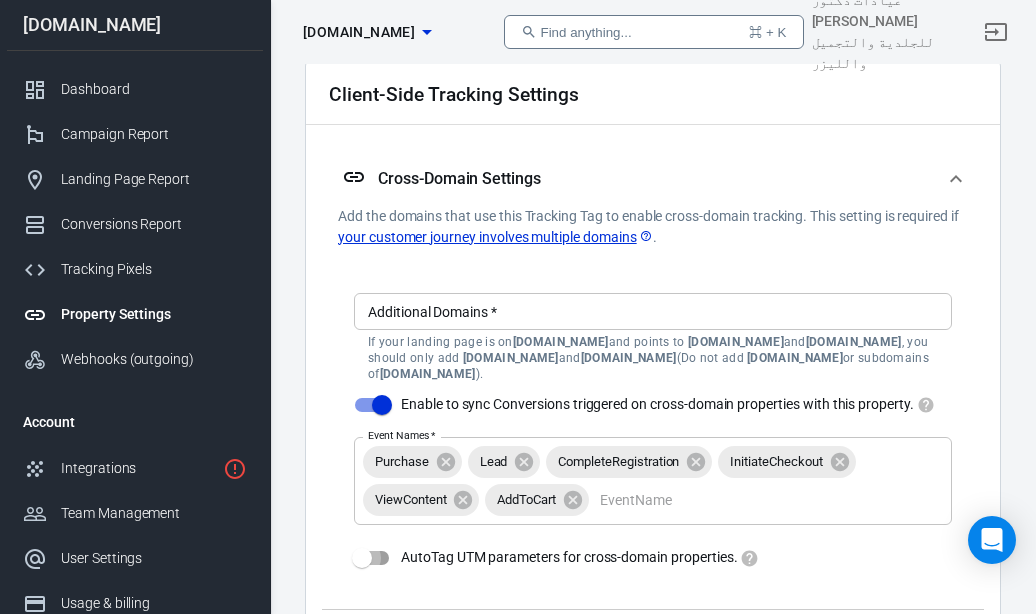 click on "AutoTag UTM parameters for cross-domain properties." at bounding box center [362, 558] 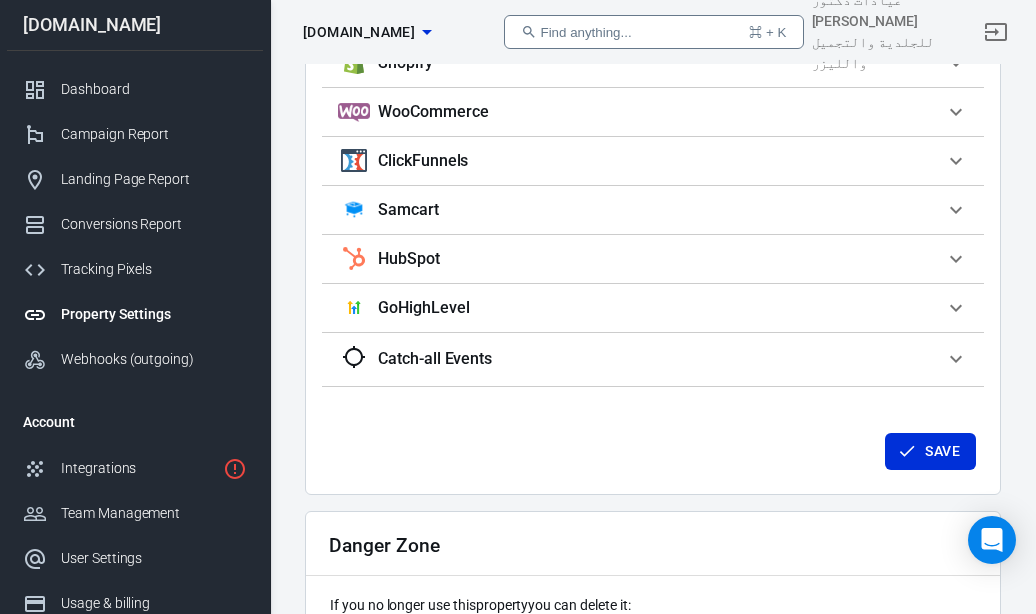 scroll, scrollTop: 2399, scrollLeft: 0, axis: vertical 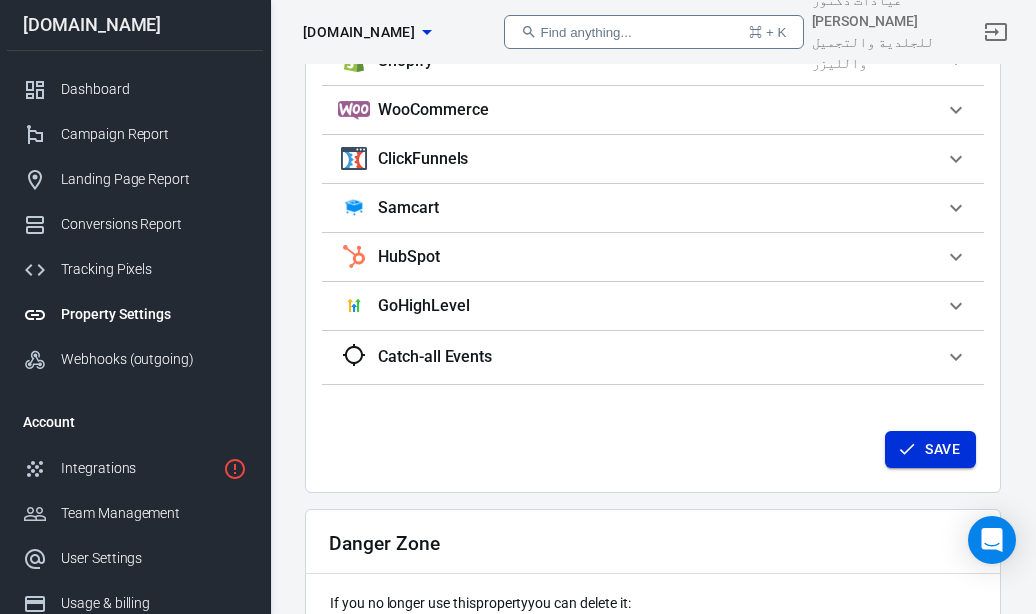 click on "Save" at bounding box center [930, 449] 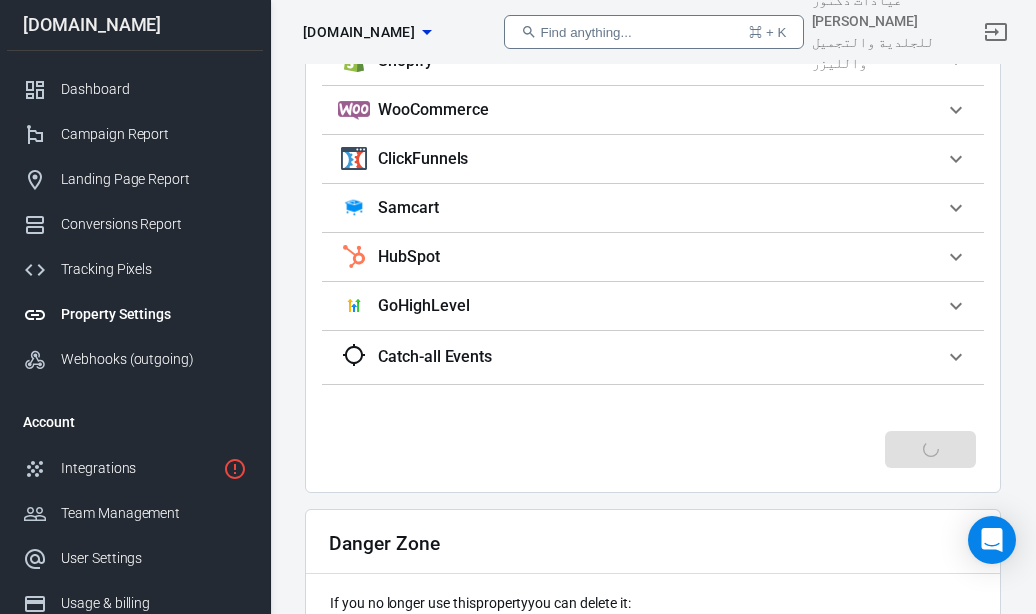 checkbox on "false" 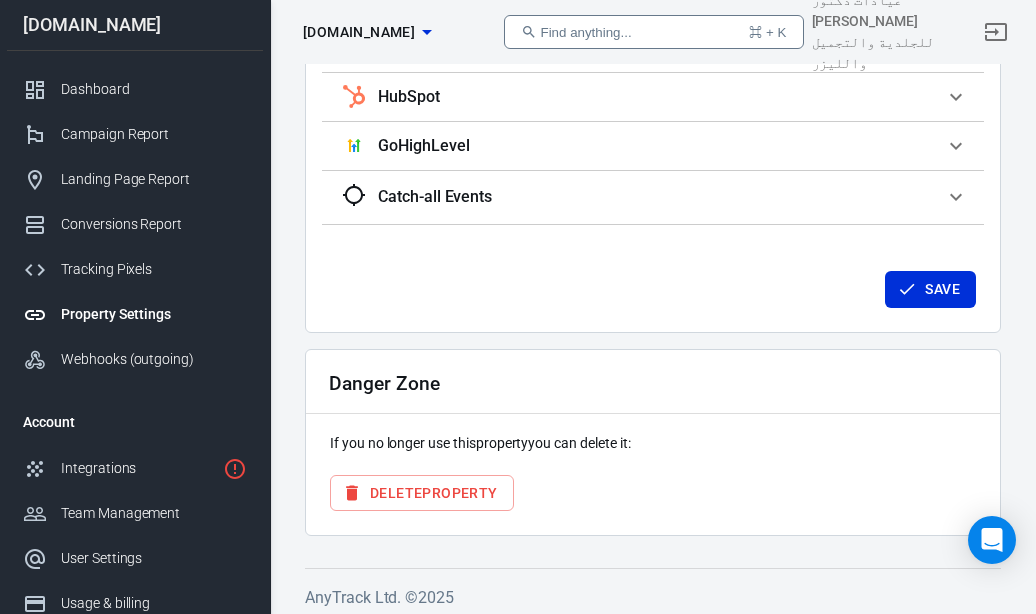 scroll, scrollTop: 2445, scrollLeft: 0, axis: vertical 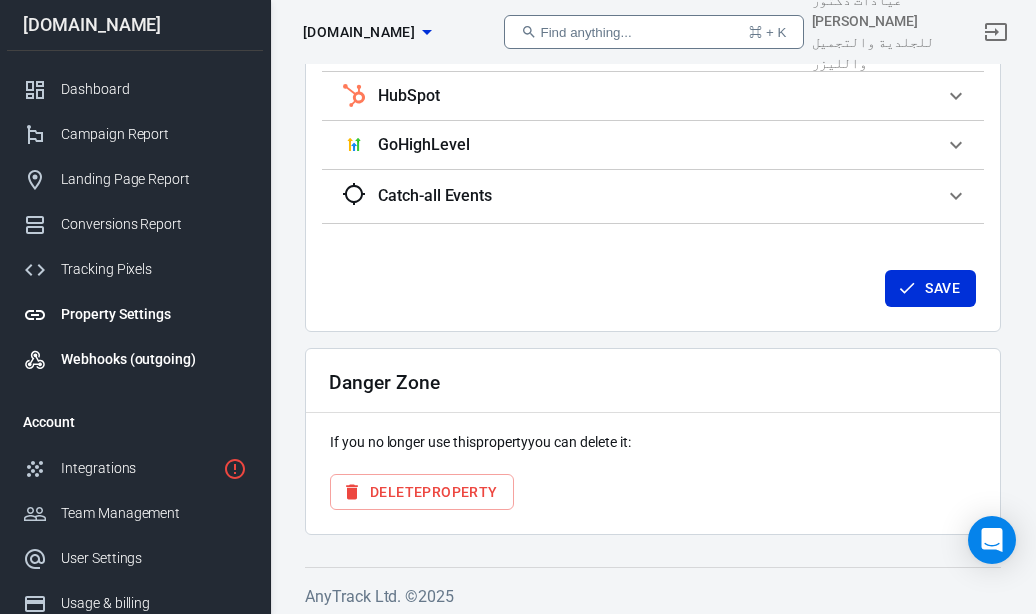 click on "Webhooks (outgoing)" at bounding box center (154, 359) 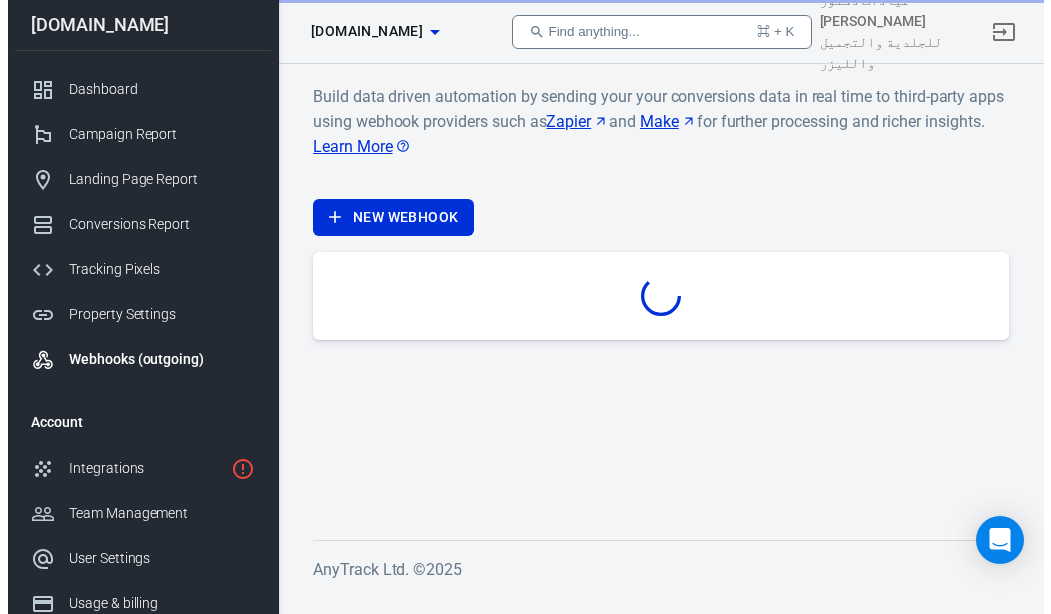 scroll, scrollTop: 0, scrollLeft: 0, axis: both 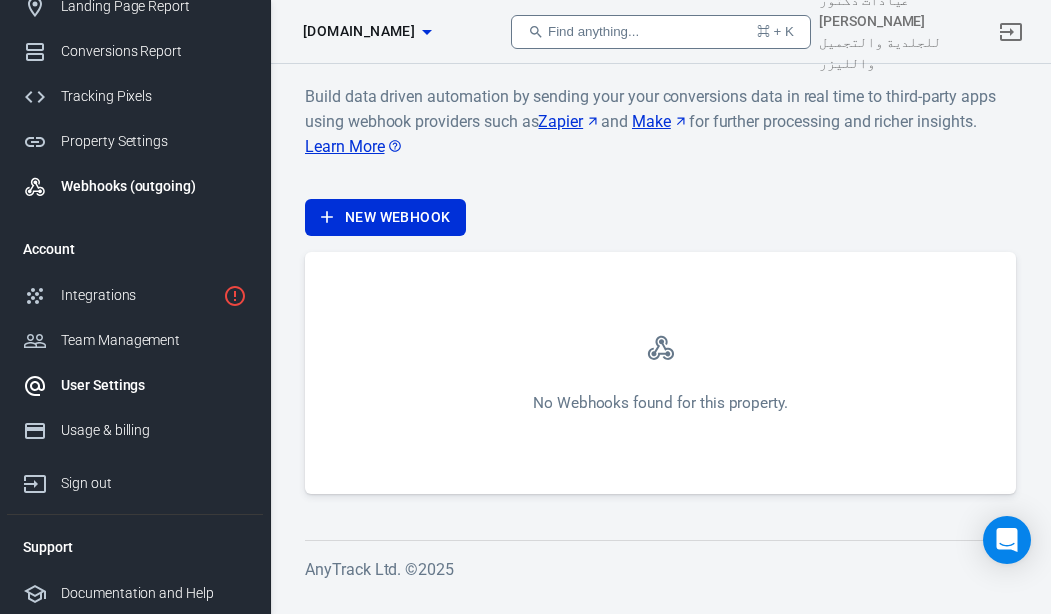 click on "User Settings" at bounding box center [135, 385] 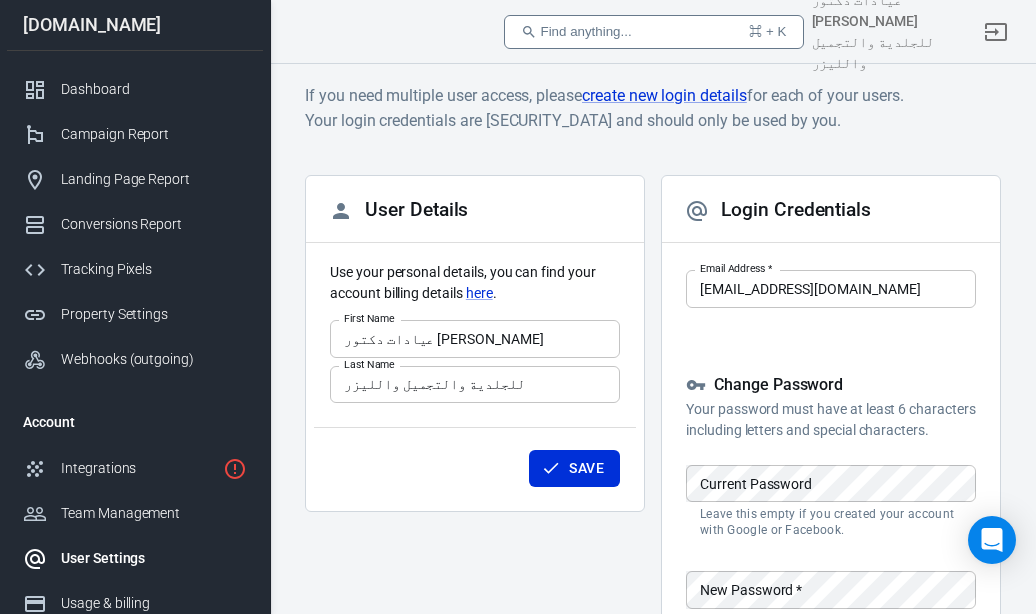 scroll, scrollTop: 0, scrollLeft: 0, axis: both 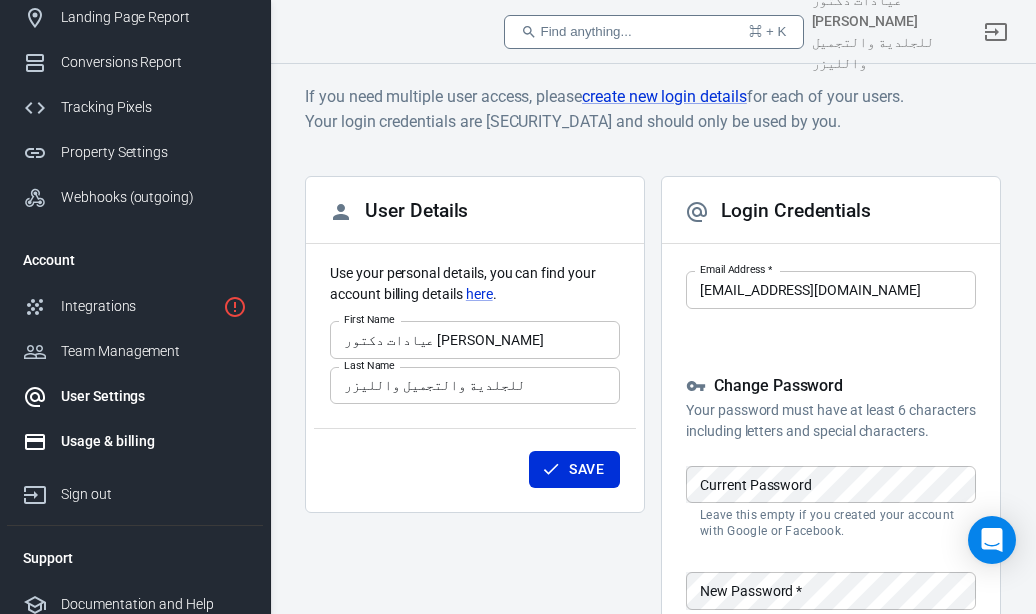 click on "Usage & billing" at bounding box center [154, 441] 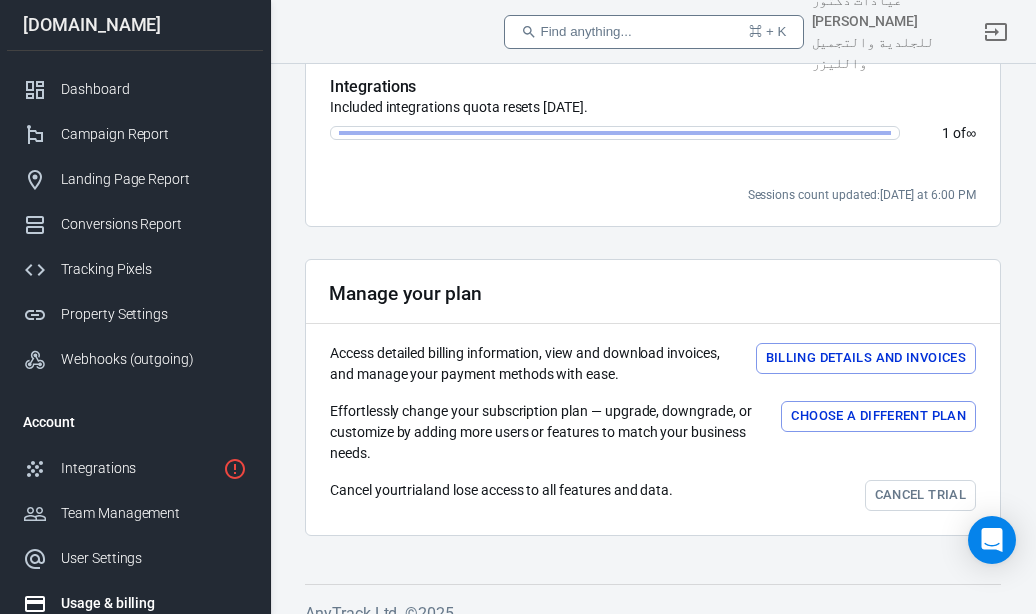 scroll, scrollTop: 790, scrollLeft: 0, axis: vertical 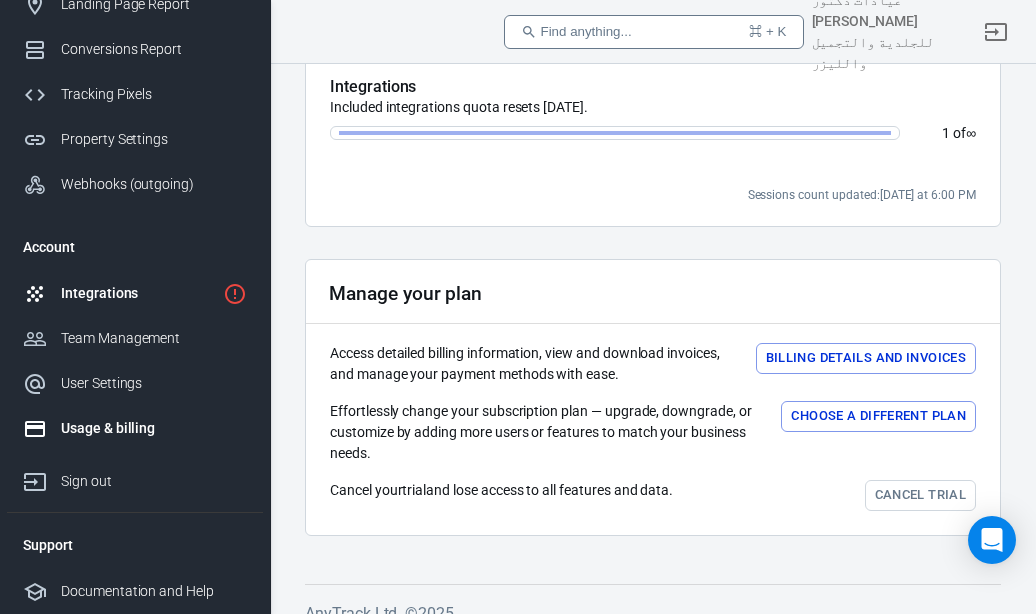 click on "Integrations" at bounding box center (138, 293) 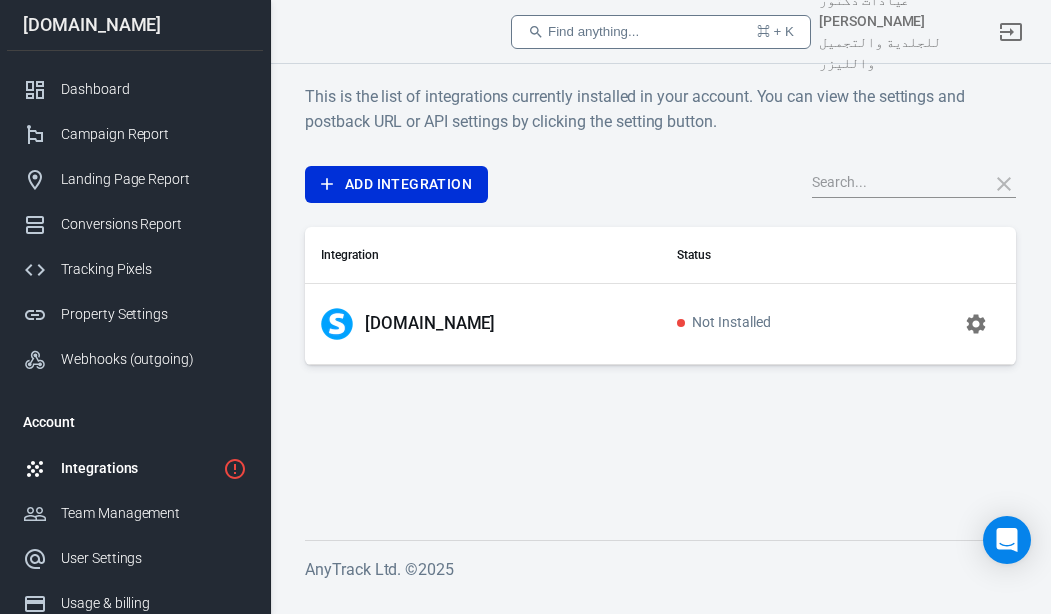 click 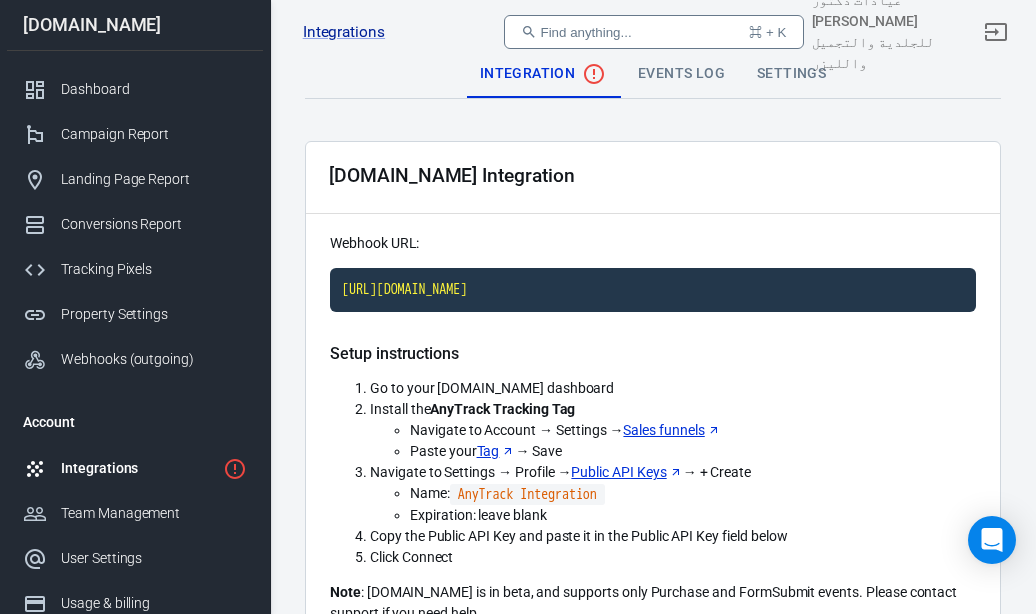 click on "Settings" at bounding box center (791, 74) 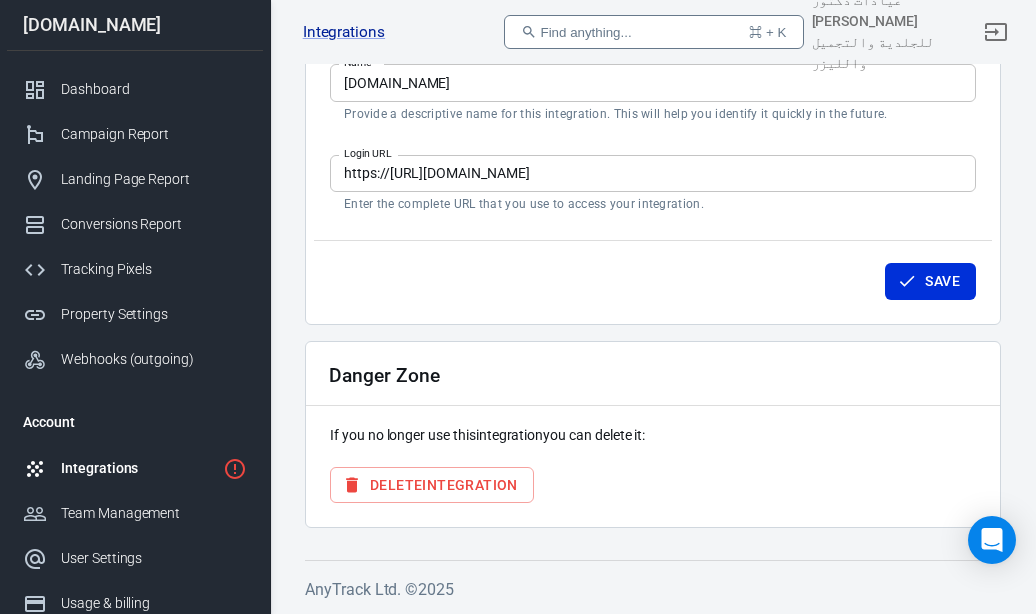 scroll, scrollTop: 0, scrollLeft: 0, axis: both 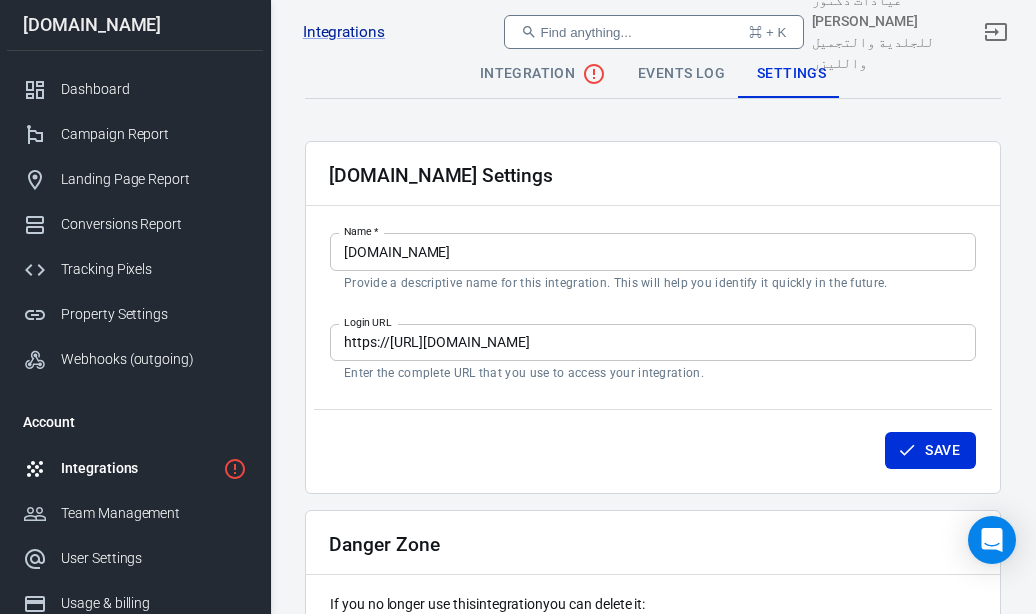click on "Integration" at bounding box center [543, 74] 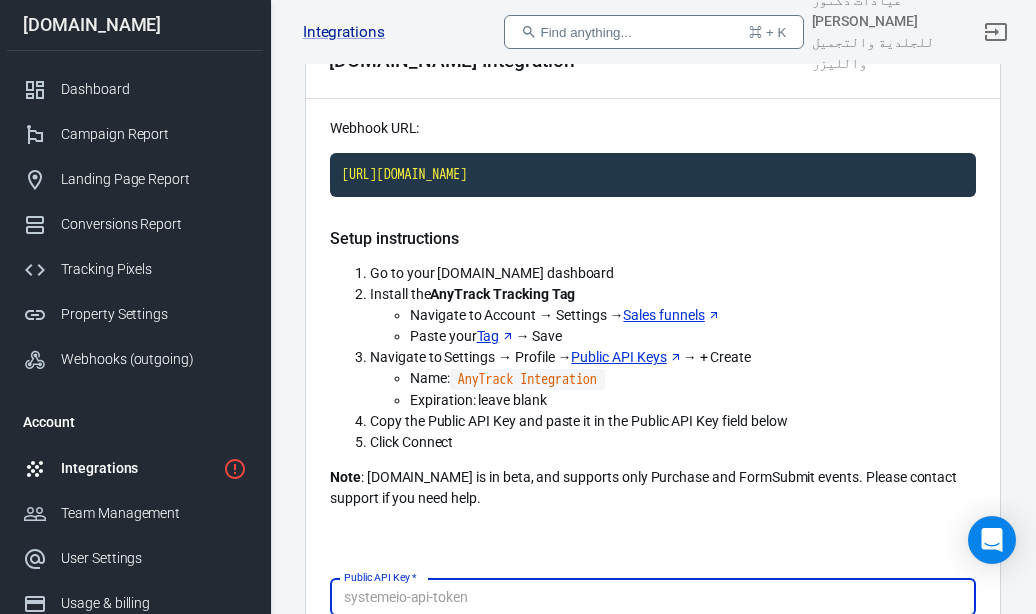 scroll, scrollTop: 116, scrollLeft: 0, axis: vertical 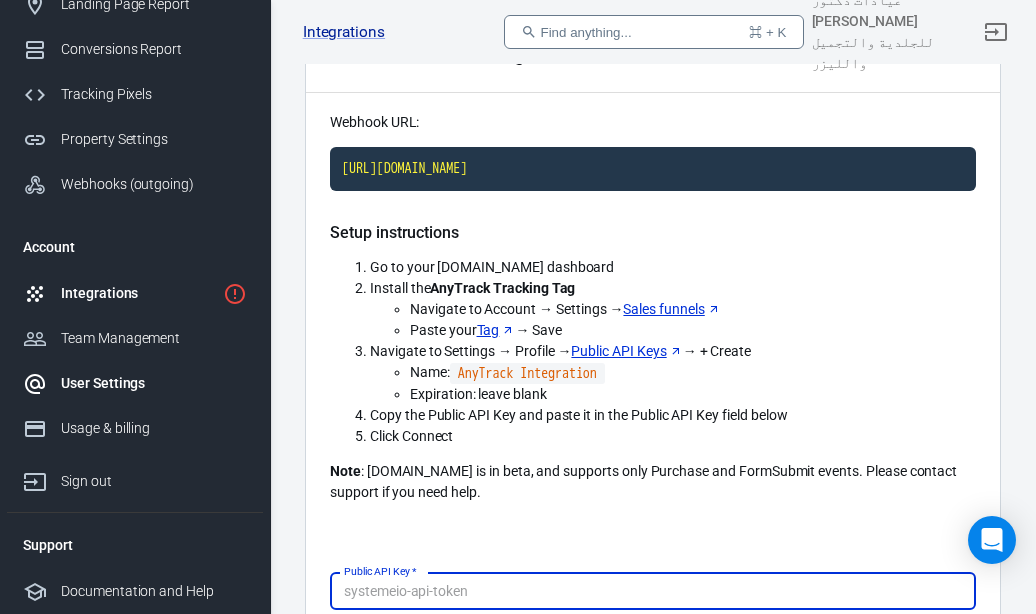 click on "User Settings" at bounding box center [154, 383] 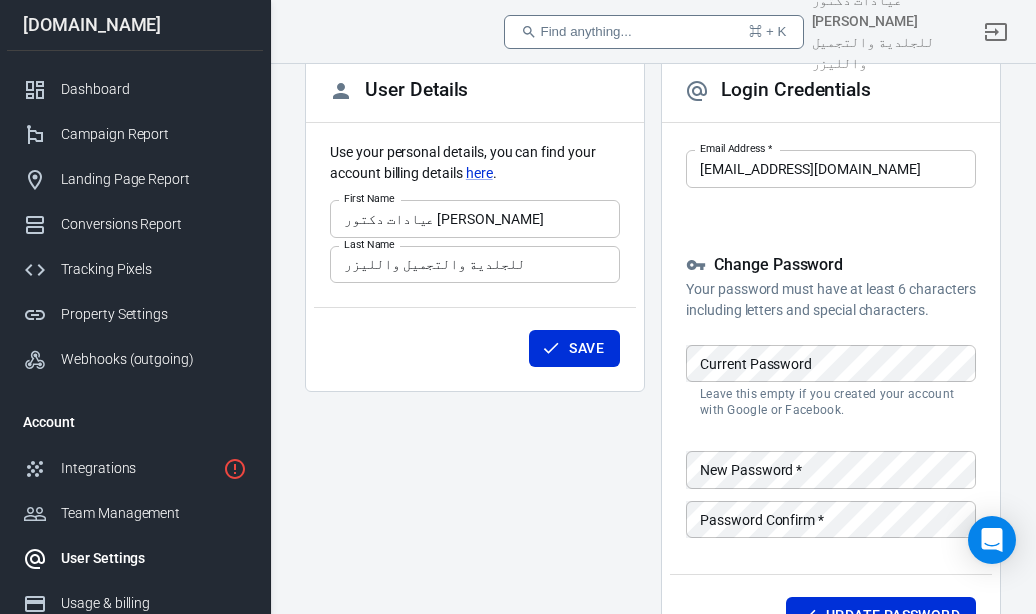 click on "عيادات دكتور اسماء حجازي" at bounding box center (475, 218) 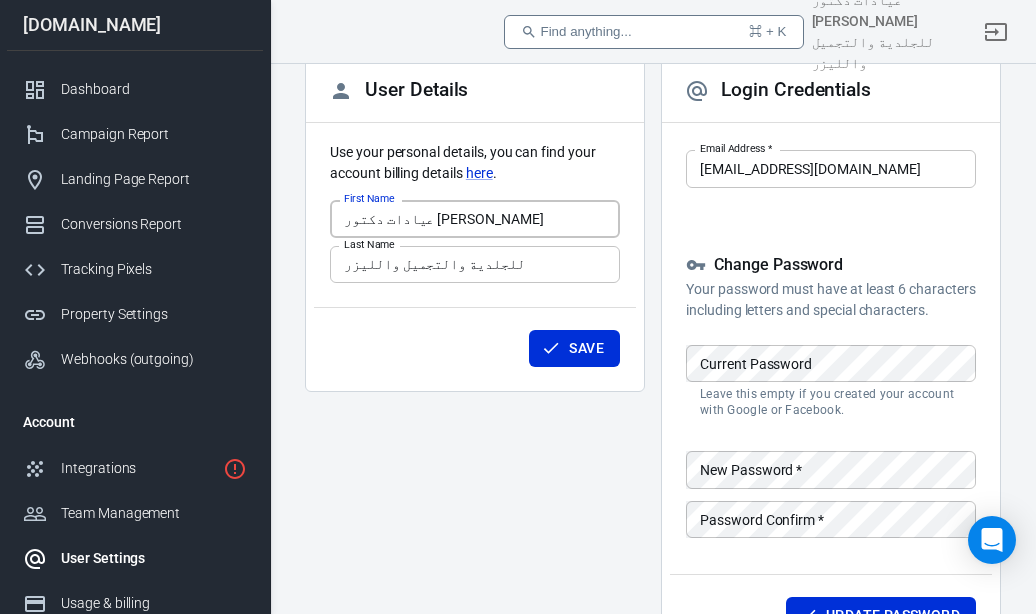 click on "عيادات دكتور اسماء حجازي" at bounding box center (475, 218) 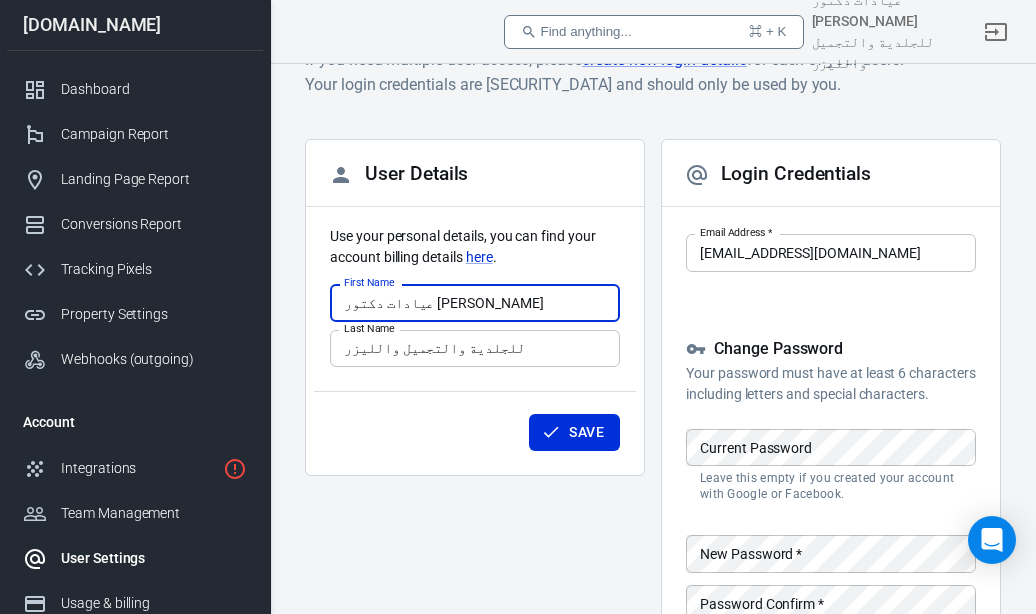 scroll, scrollTop: 0, scrollLeft: 0, axis: both 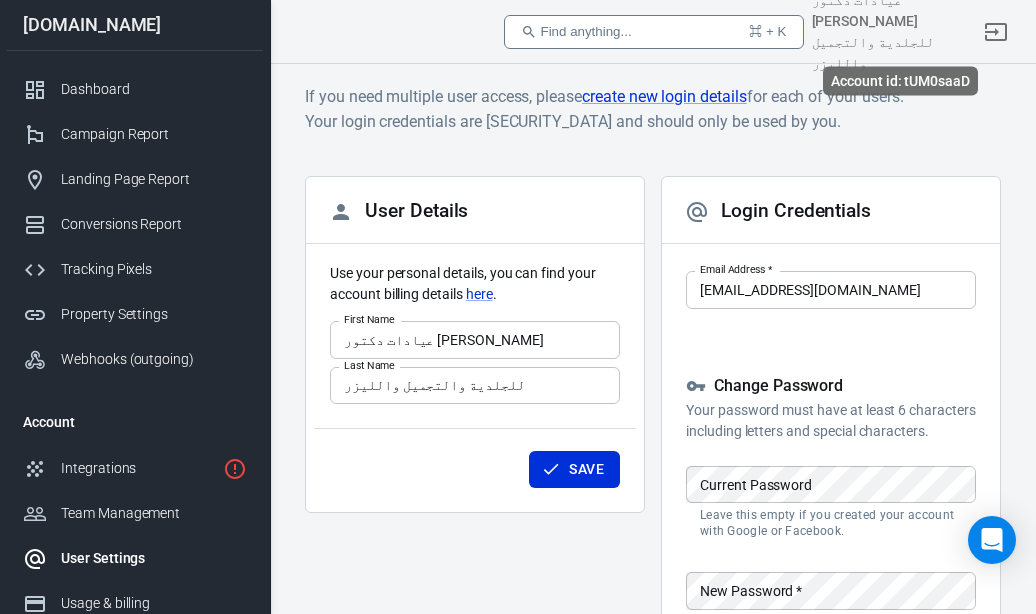 click on "عيادات دكتور [PERSON_NAME] للجلدية والتجميل والليزر" at bounding box center [888, 32] 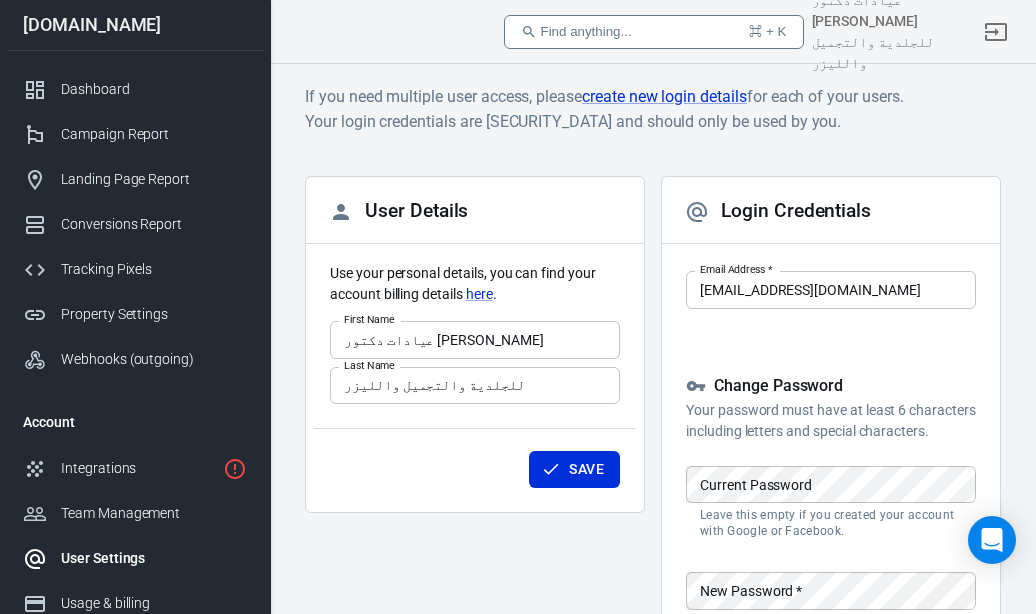 click on "[DOMAIN_NAME]" at bounding box center (135, 25) 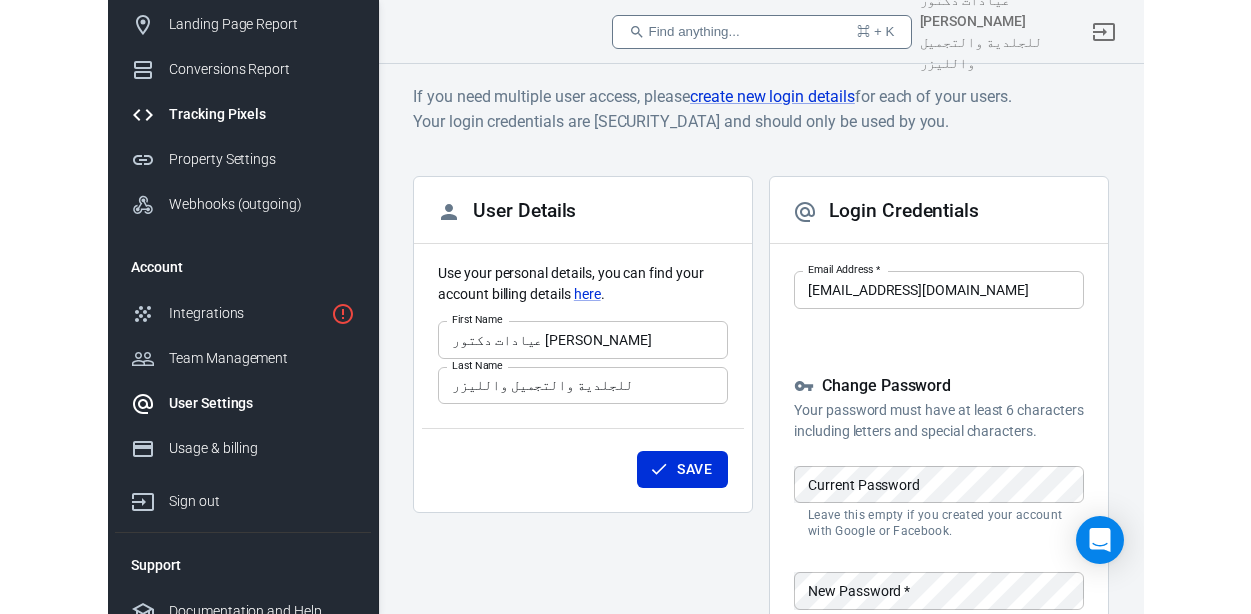 scroll, scrollTop: 175, scrollLeft: 0, axis: vertical 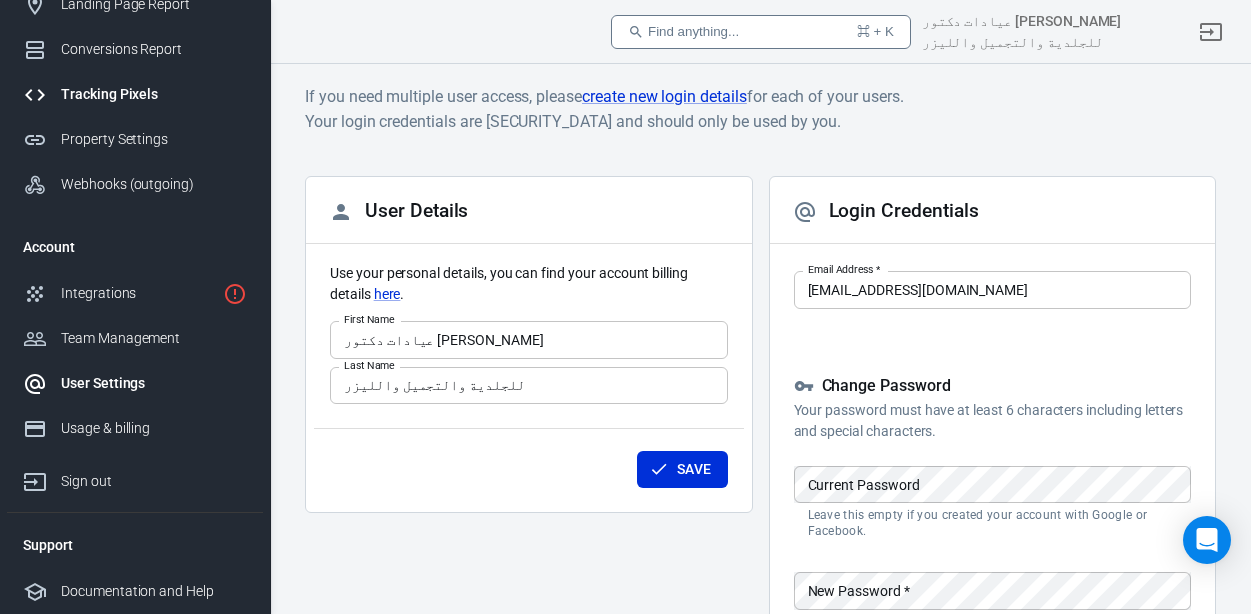 click on "Tracking Pixels" at bounding box center (154, 94) 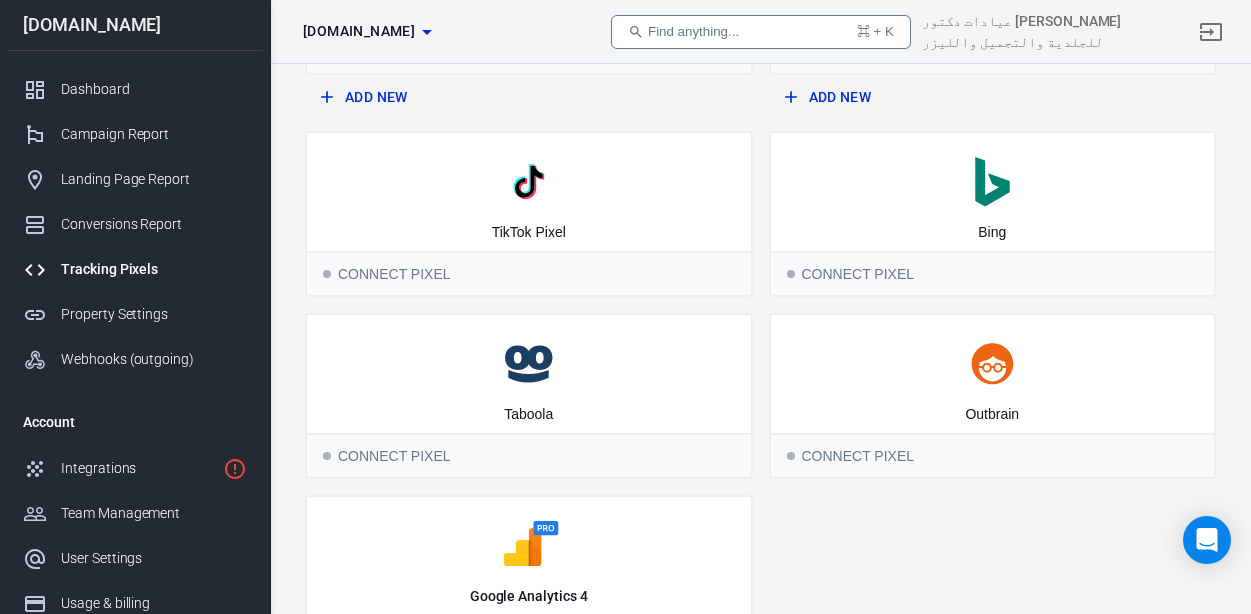 scroll, scrollTop: 390, scrollLeft: 0, axis: vertical 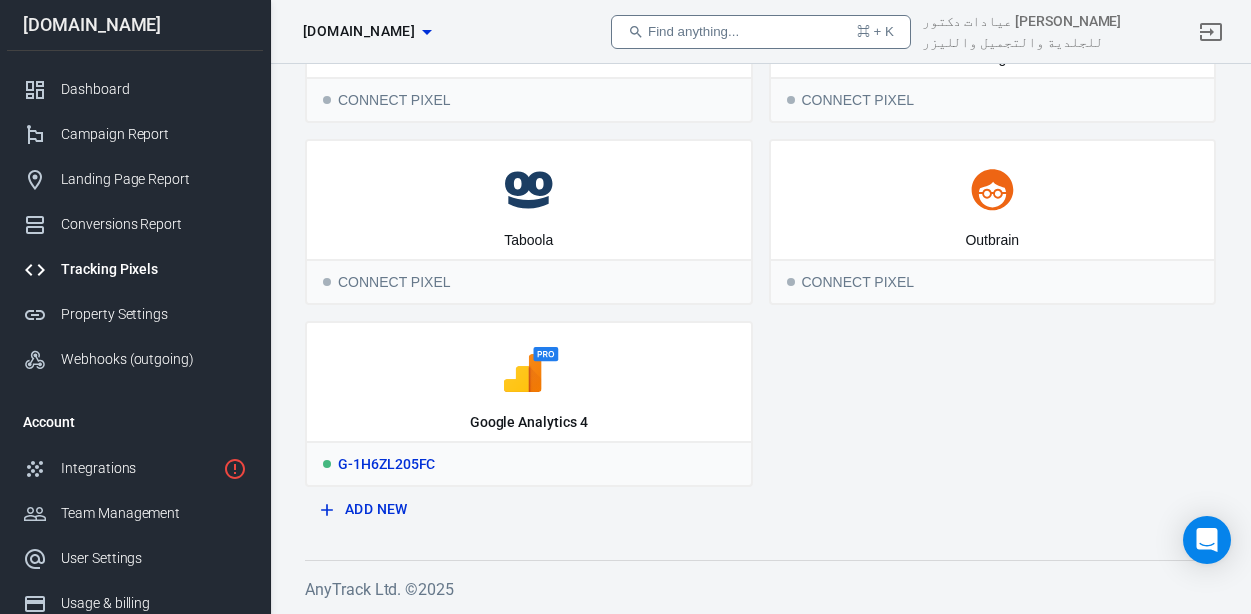 click on "G-1H6ZL205FC" at bounding box center (529, 463) 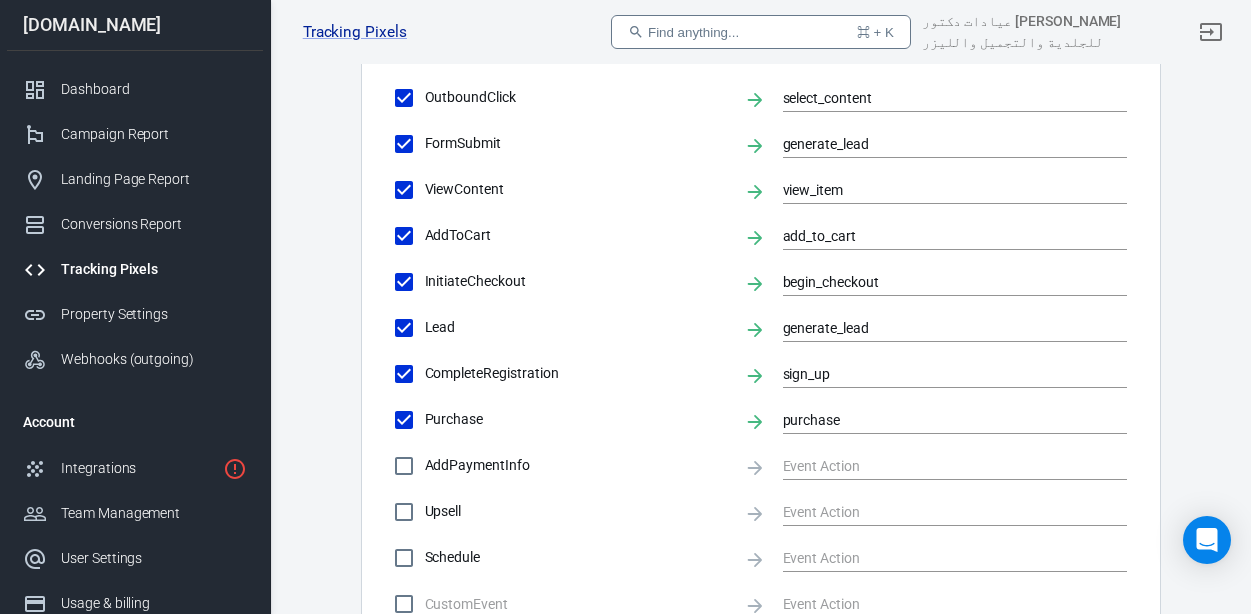 scroll, scrollTop: 859, scrollLeft: 0, axis: vertical 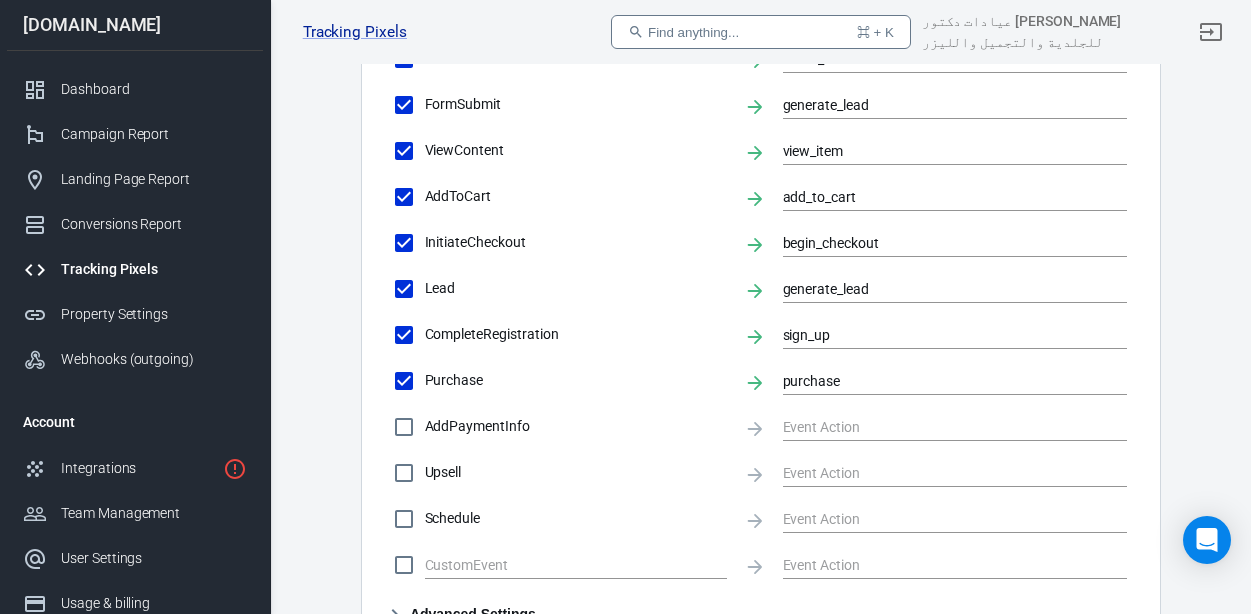 click on "AddPaymentInfo" at bounding box center [761, 427] 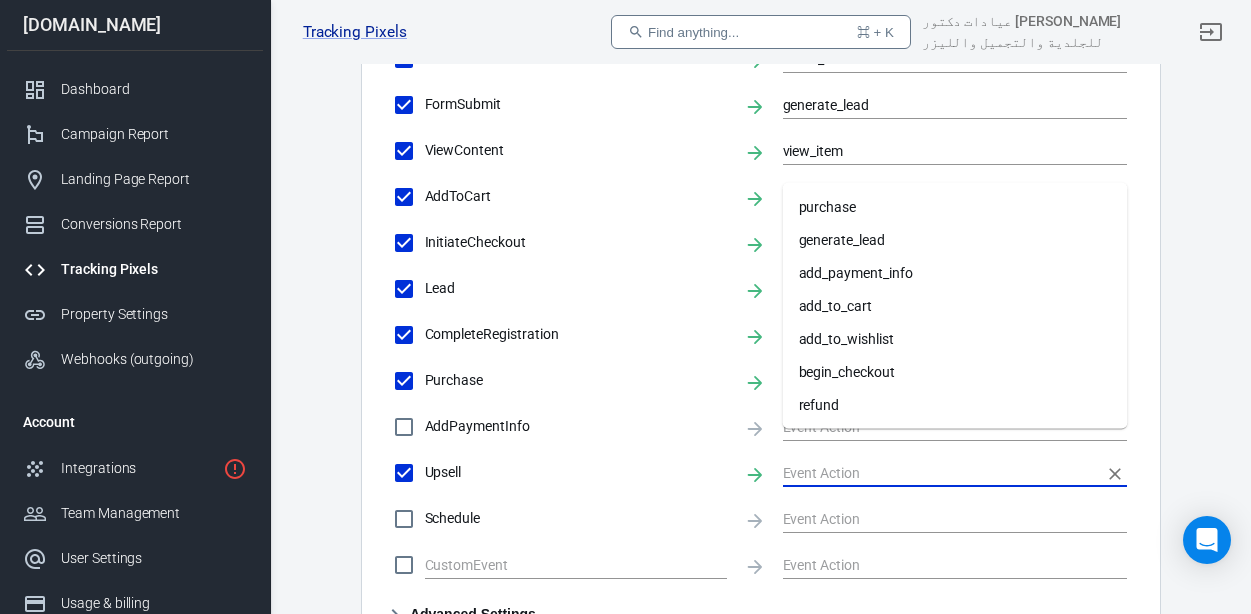 click at bounding box center (940, 472) 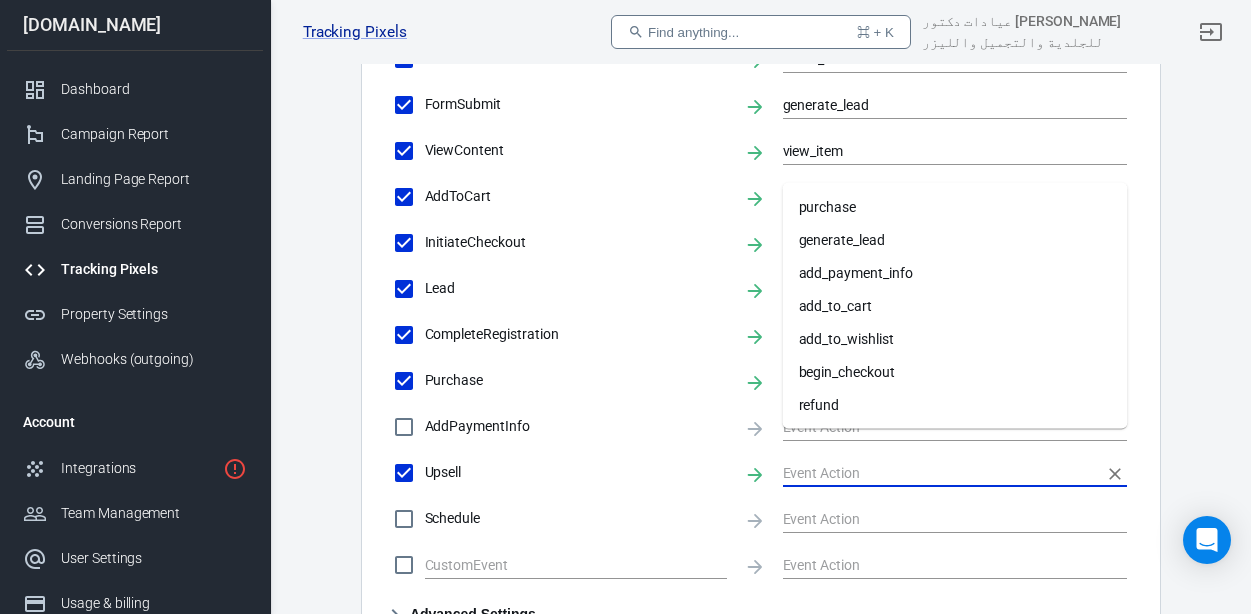 click on "purchase" at bounding box center (955, 207) 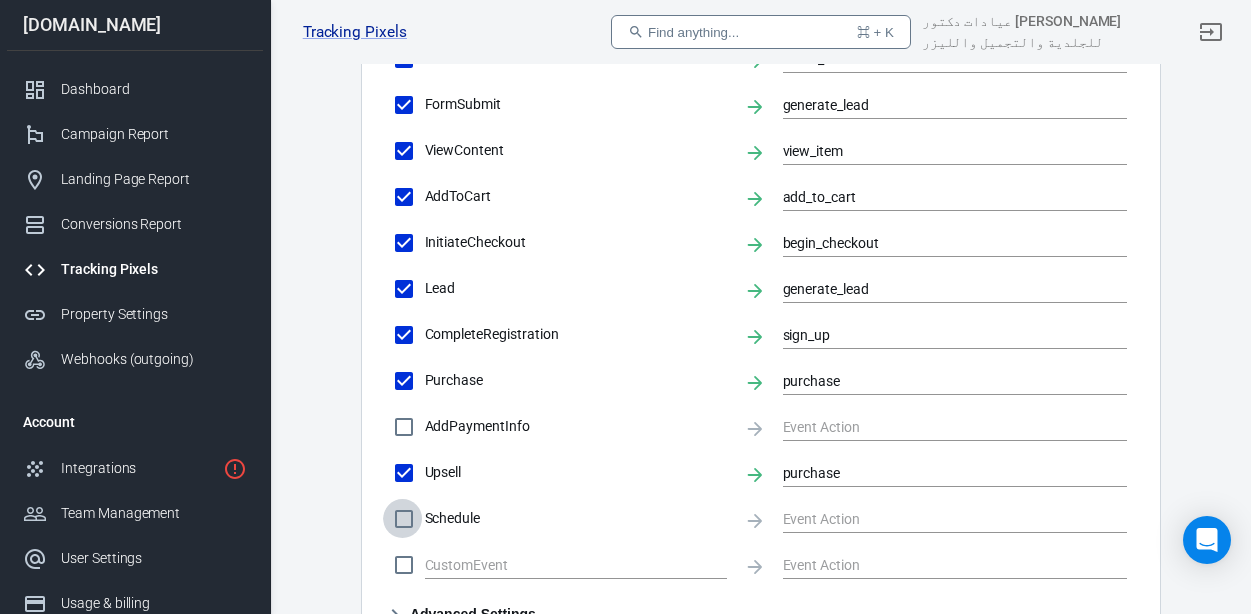 click on "Schedule" at bounding box center (404, 519) 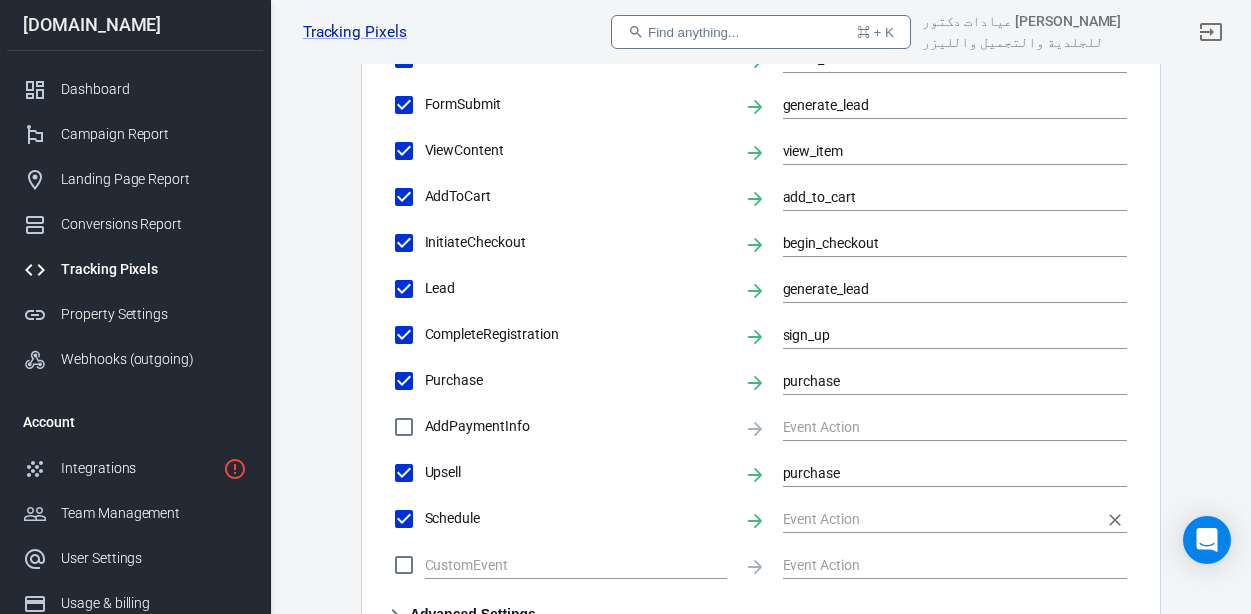 click at bounding box center [940, 518] 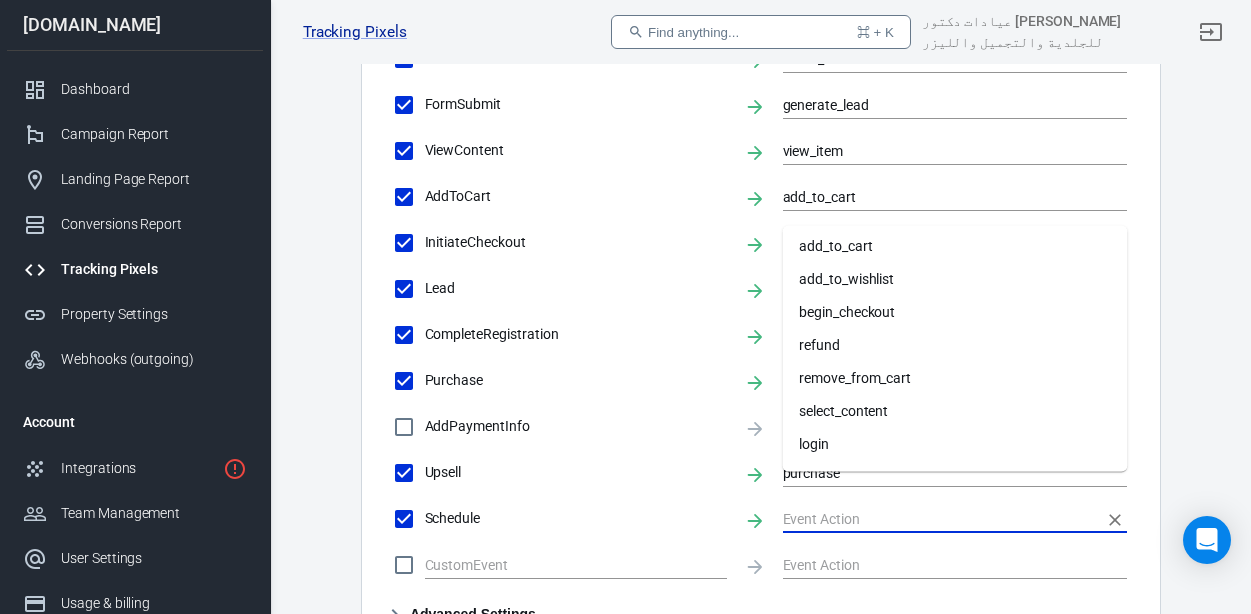 scroll, scrollTop: 0, scrollLeft: 0, axis: both 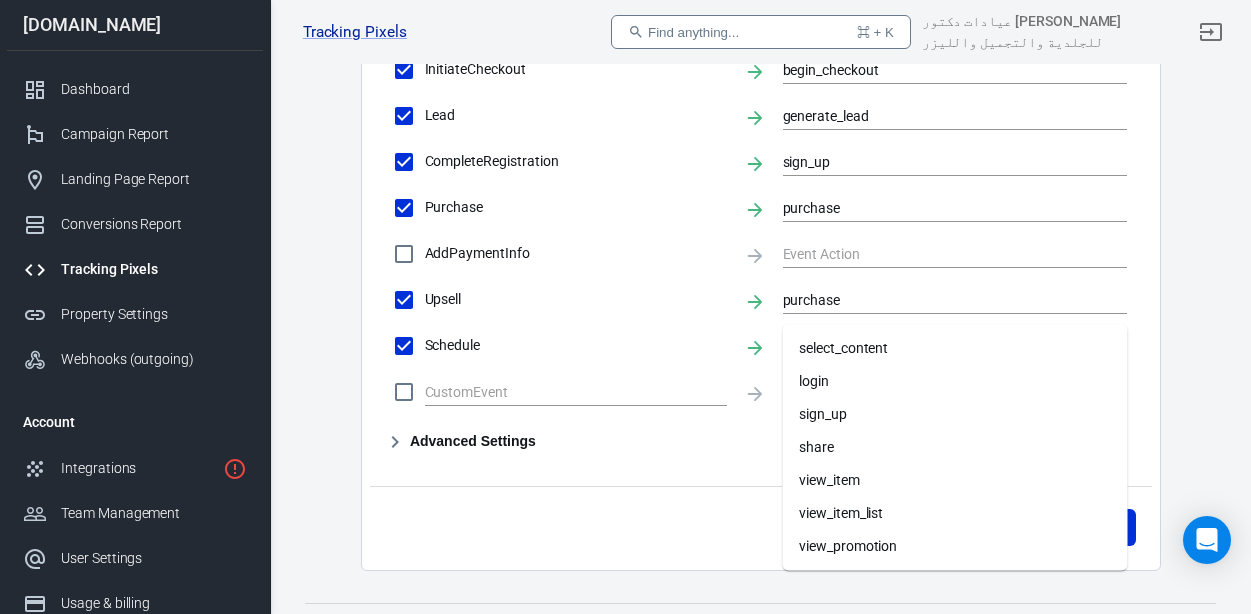 click on "sign_up" at bounding box center [955, 414] 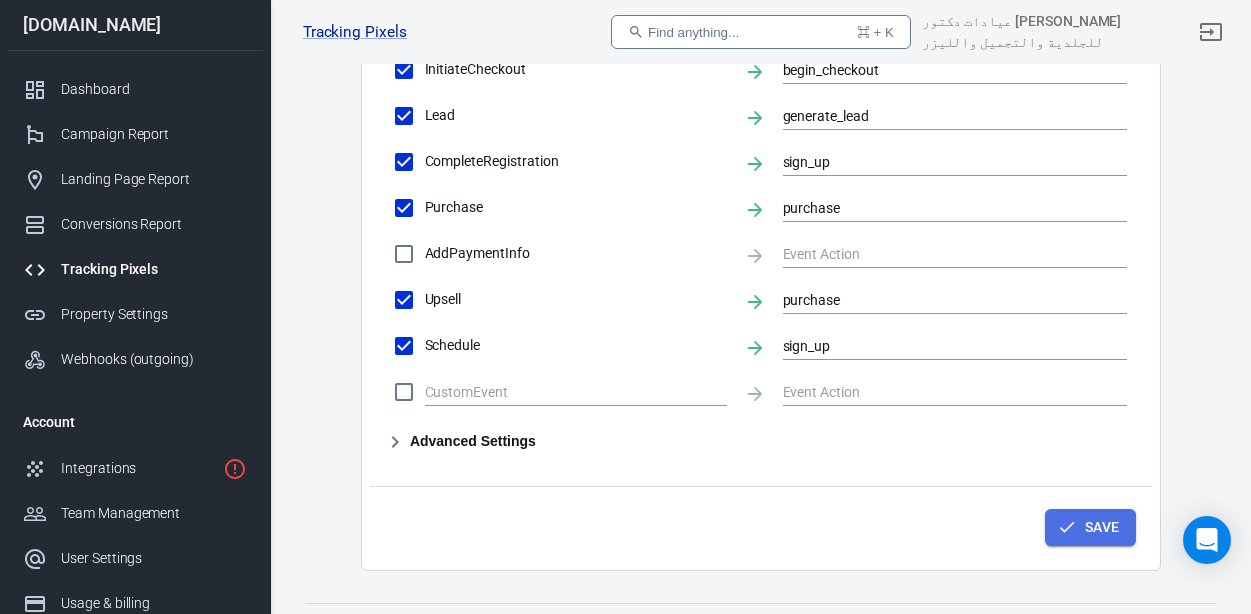 click on "Save" at bounding box center (1102, 527) 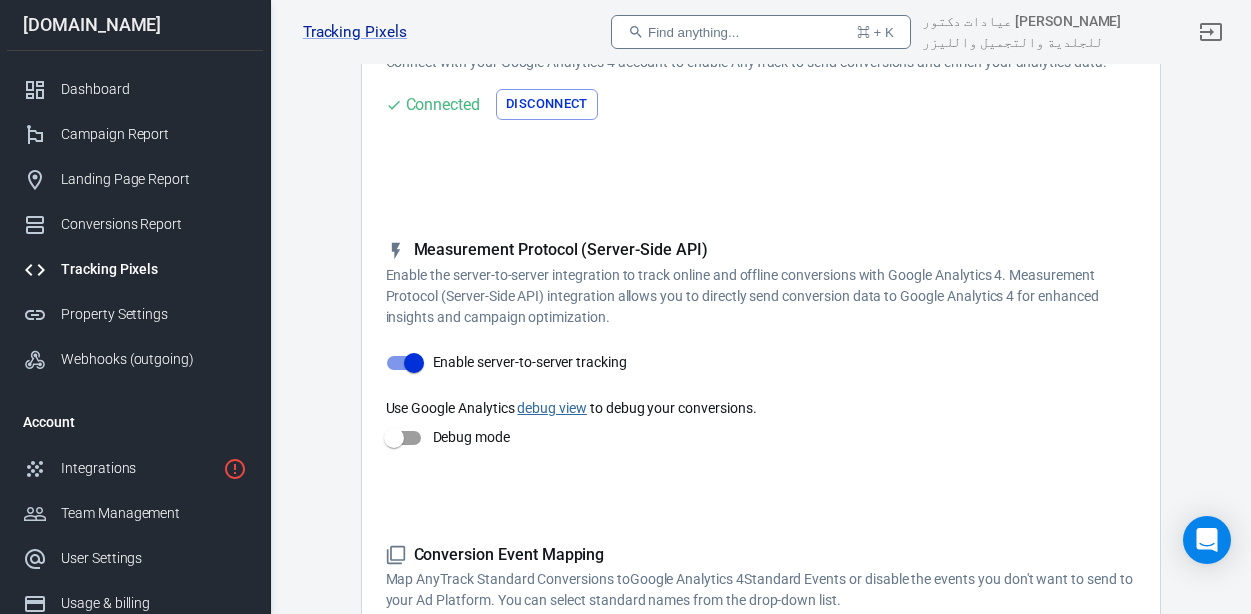 scroll, scrollTop: 202, scrollLeft: 0, axis: vertical 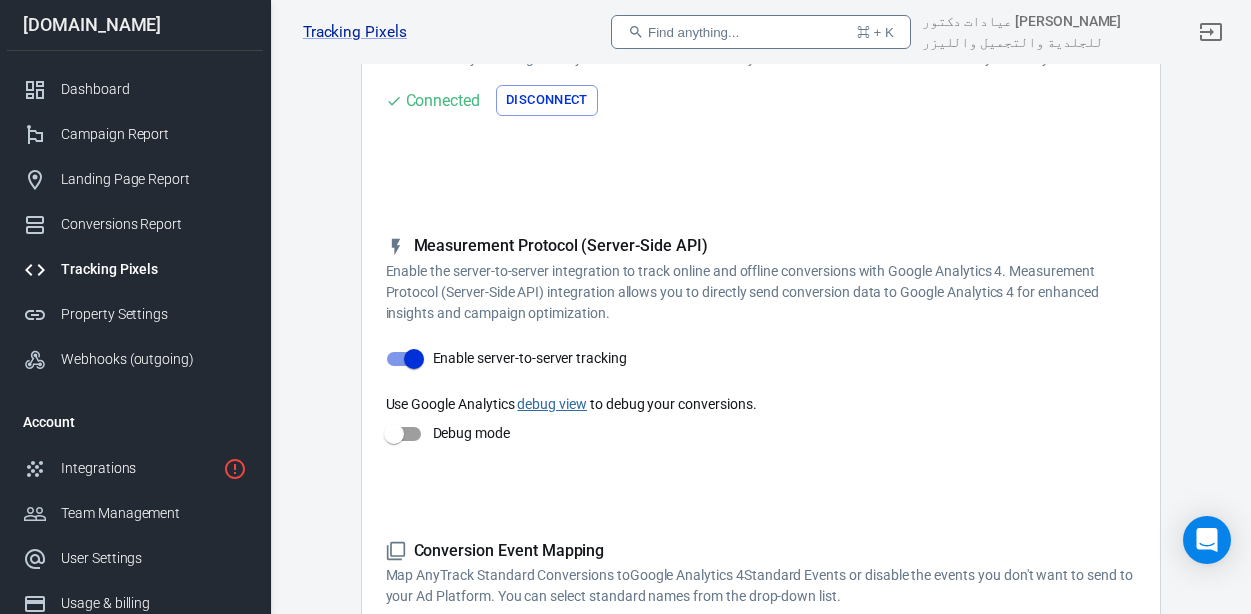 click on "Tracking Pixels" at bounding box center [154, 269] 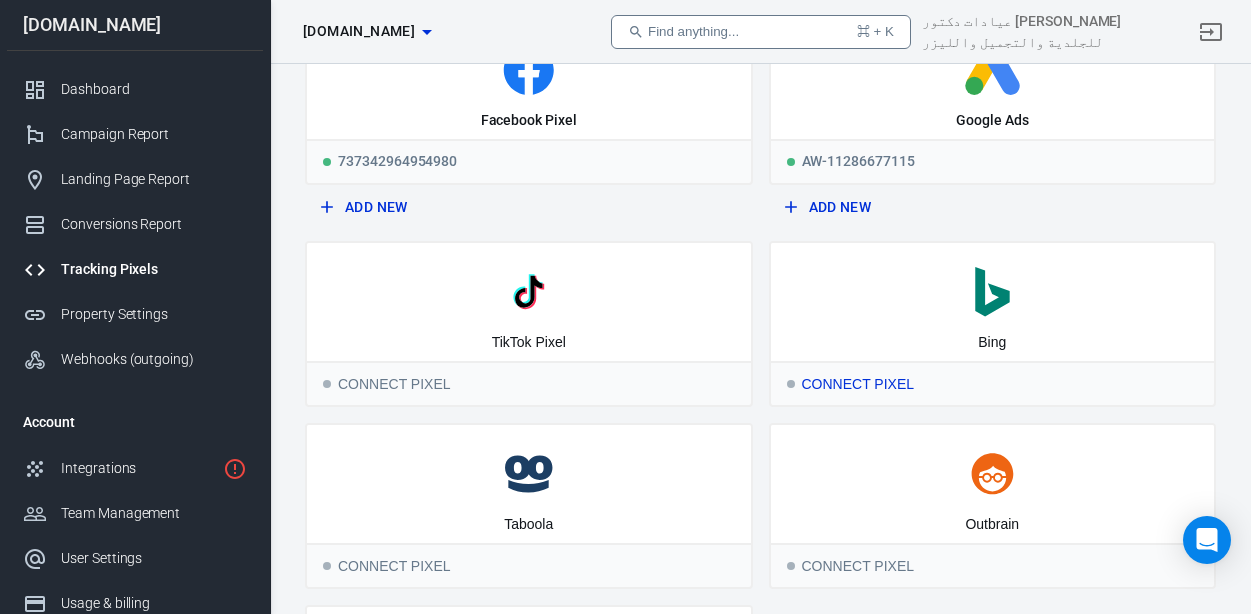 scroll, scrollTop: 0, scrollLeft: 0, axis: both 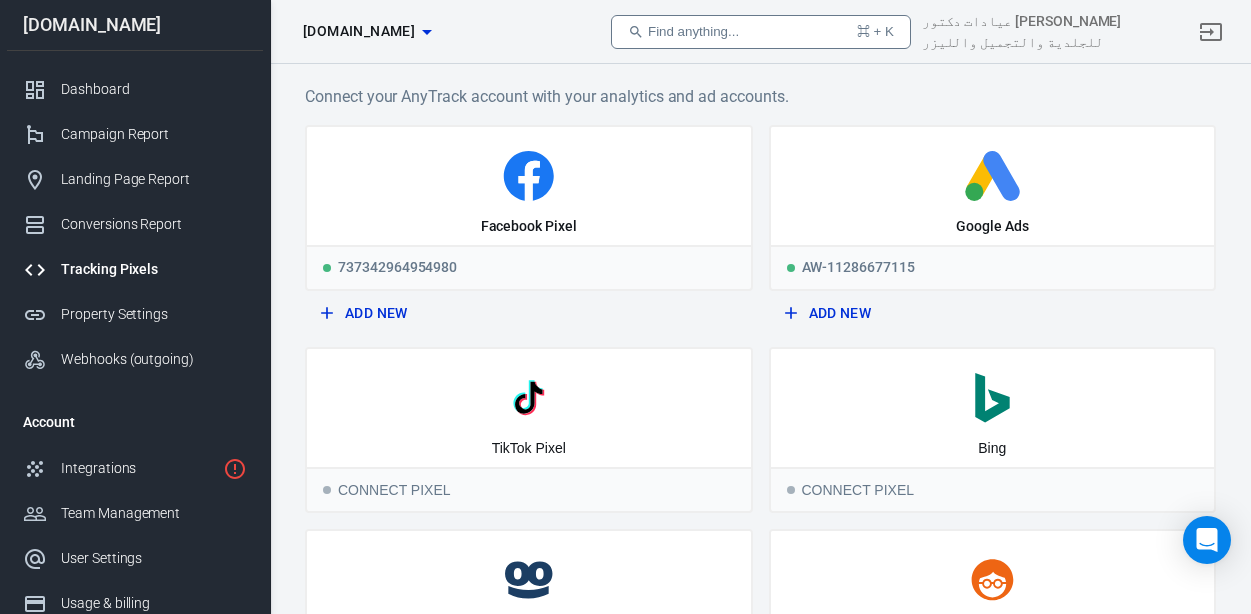 click on "Add New" at bounding box center [993, 313] 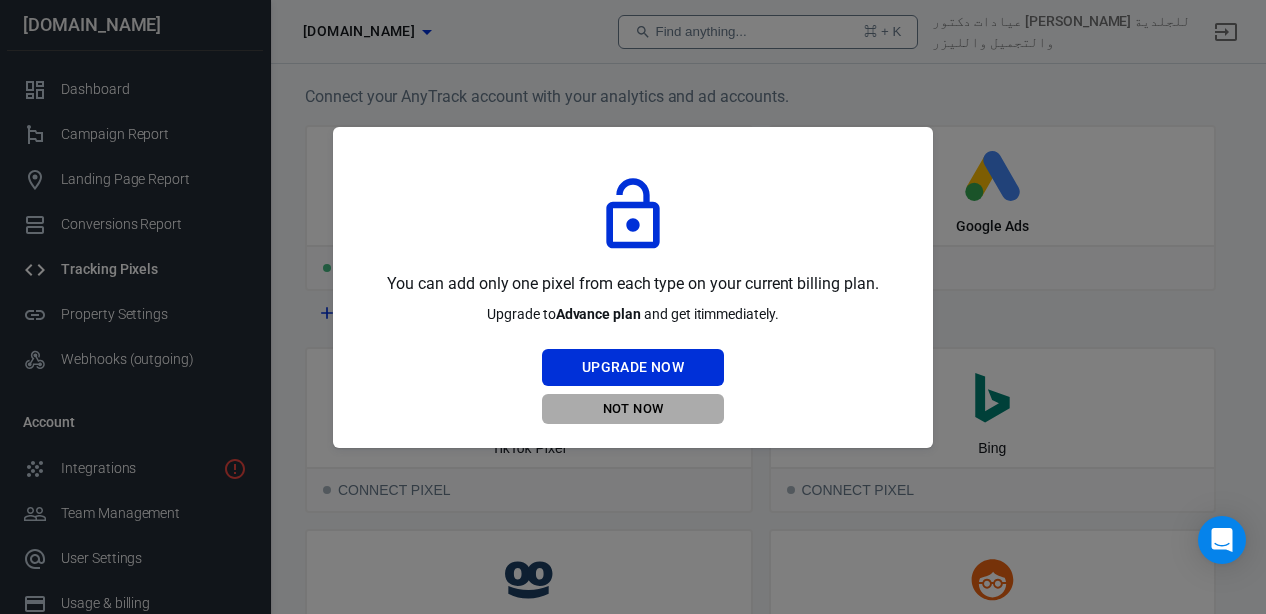 click on "Not Now" at bounding box center (633, 409) 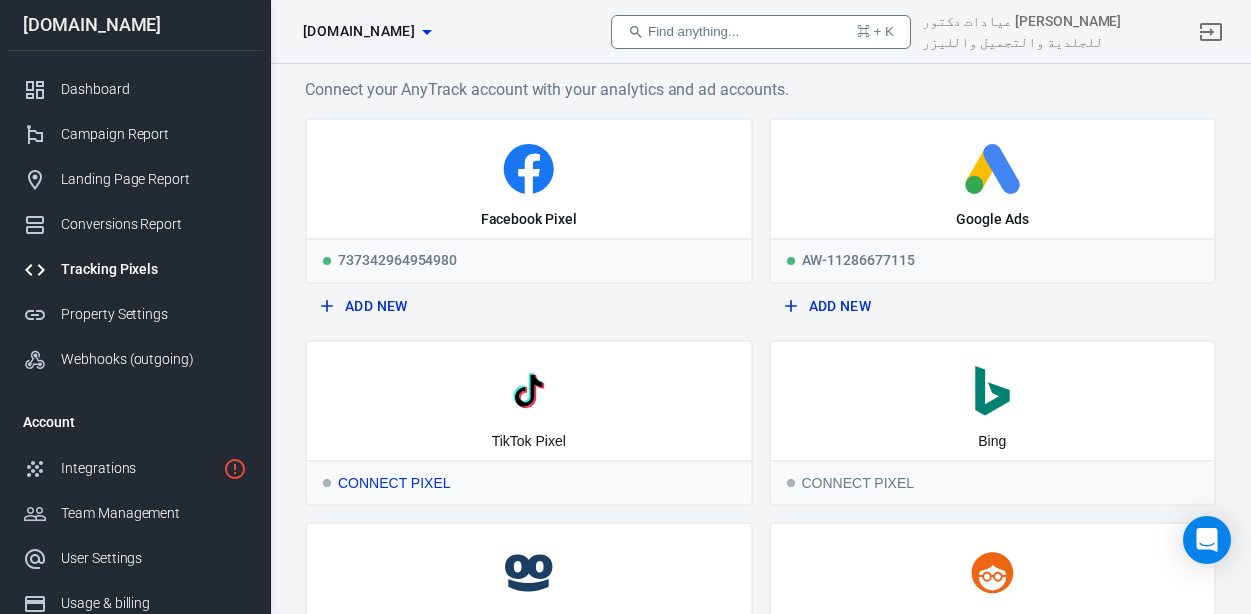 scroll, scrollTop: 8, scrollLeft: 0, axis: vertical 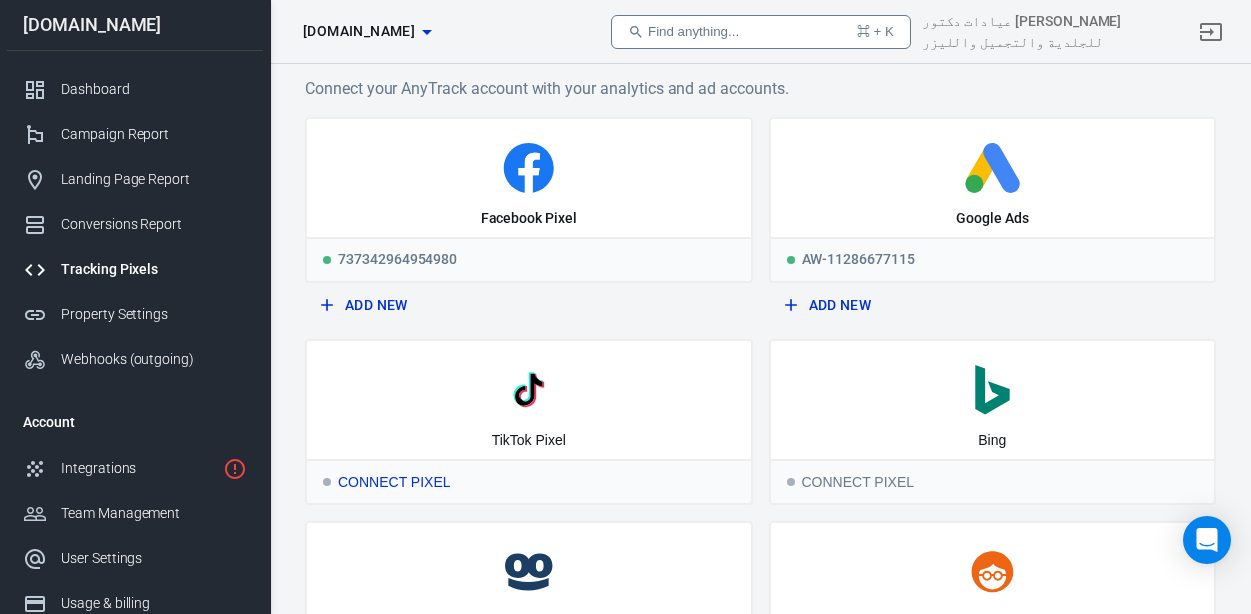 click 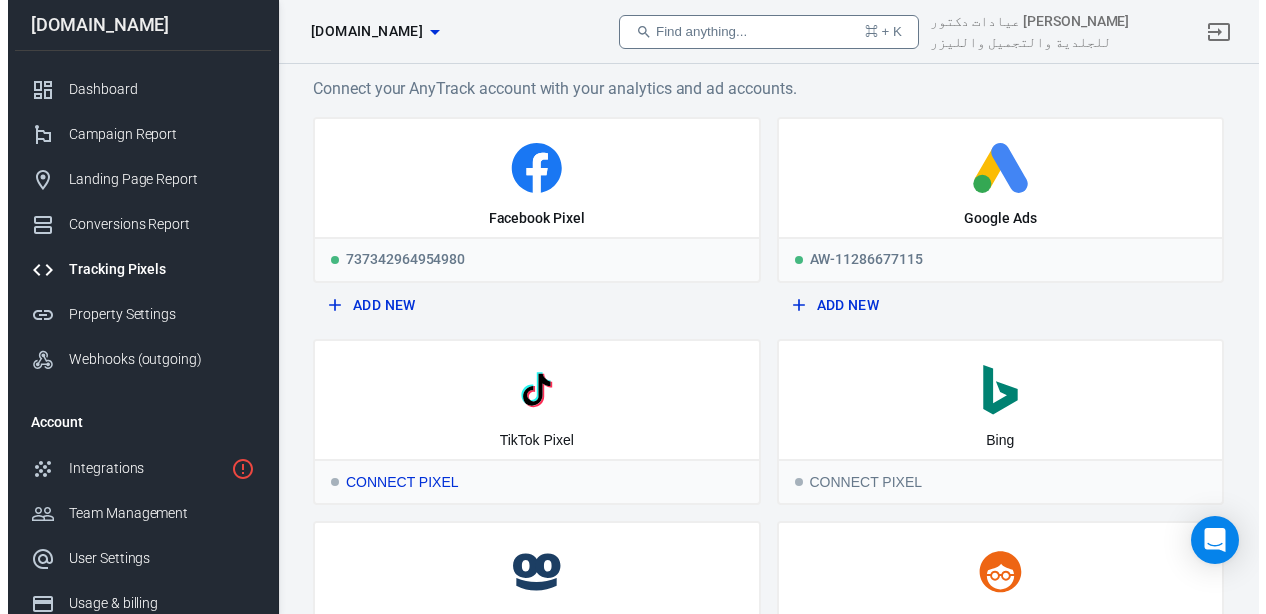 scroll, scrollTop: 0, scrollLeft: 0, axis: both 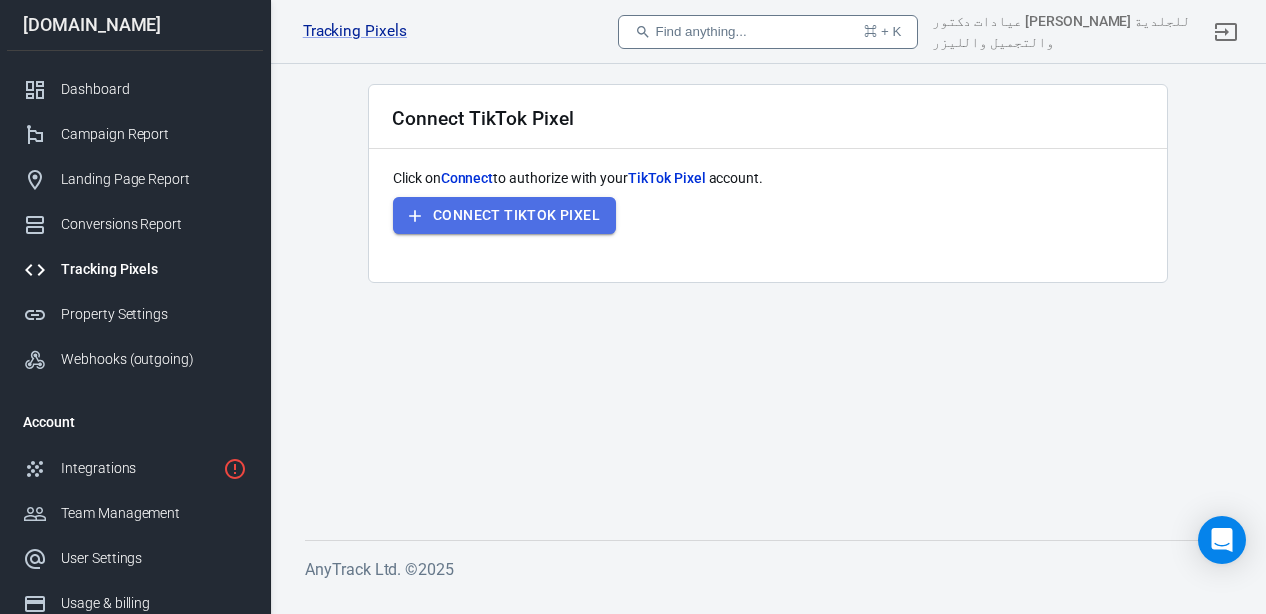 click on "Connect TikTok Pixel" at bounding box center (516, 215) 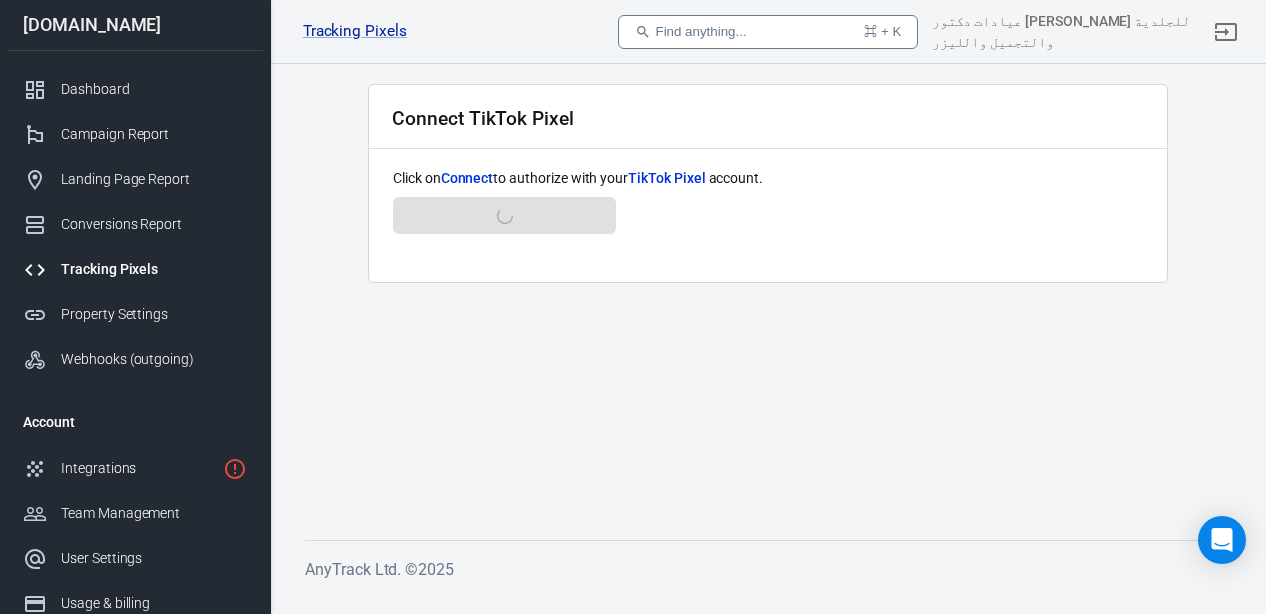 click on "Click on  Connect  to authorize with your  TikTok Pixel   account. Connect TikTok Pixel" at bounding box center (768, 213) 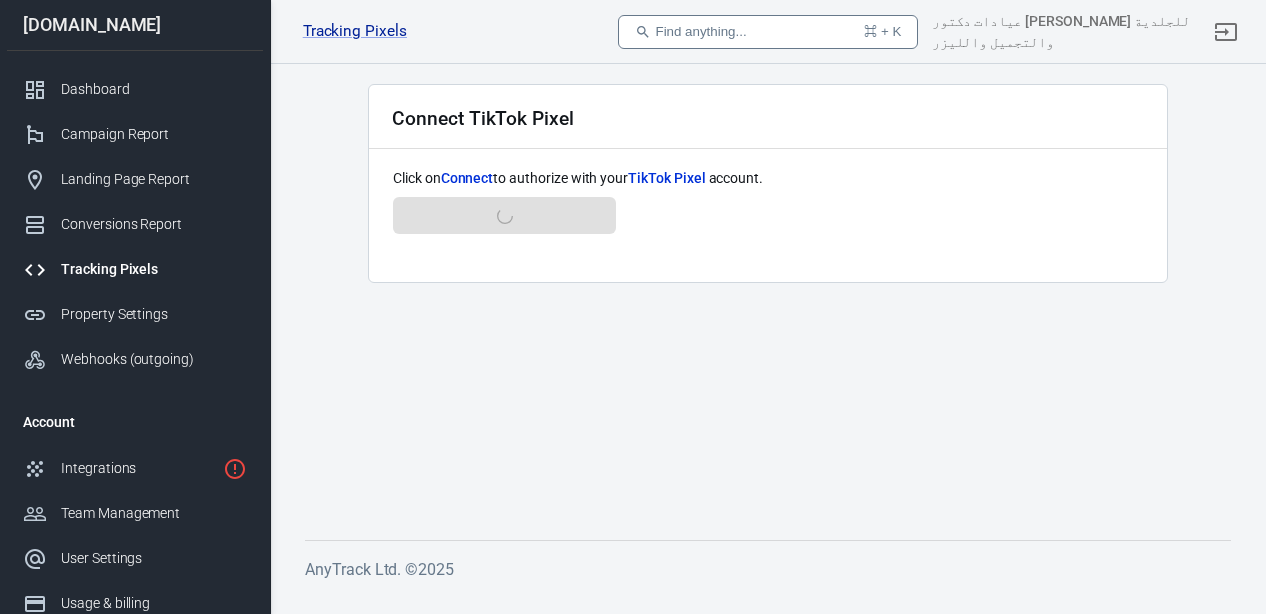 scroll, scrollTop: 0, scrollLeft: 0, axis: both 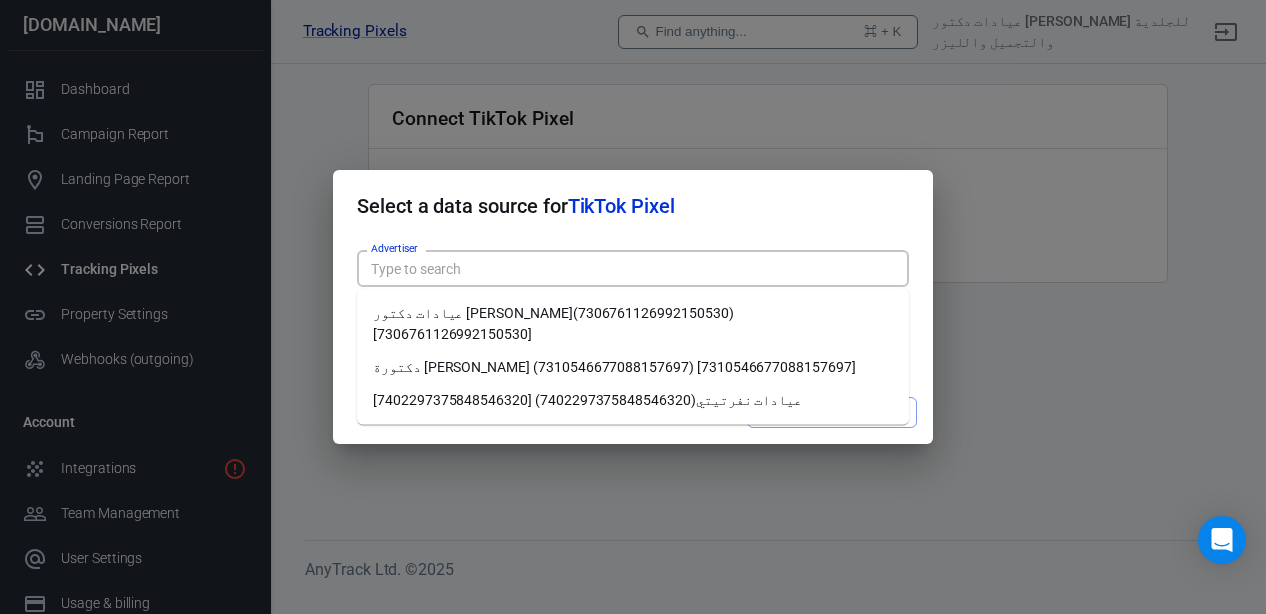 click on "Advertiser" at bounding box center [631, 268] 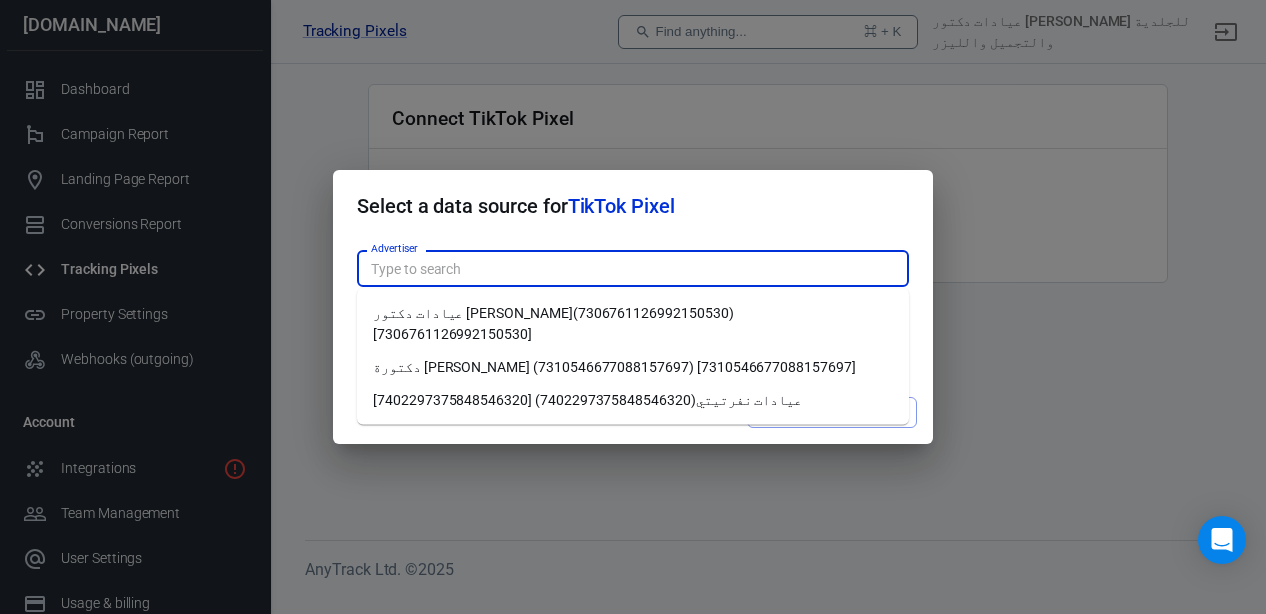 click on "عيادات دكتور اسماء حجازي(7306761126992150530) [7306761126992150530]" at bounding box center (633, 324) 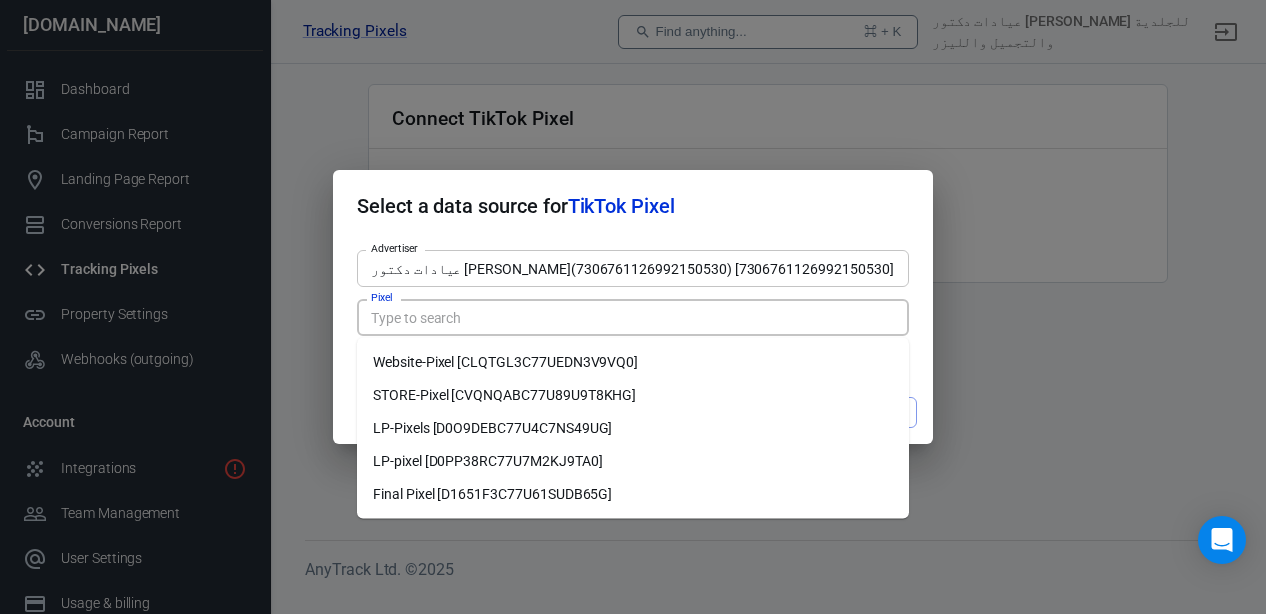 click on "Pixel" at bounding box center [631, 317] 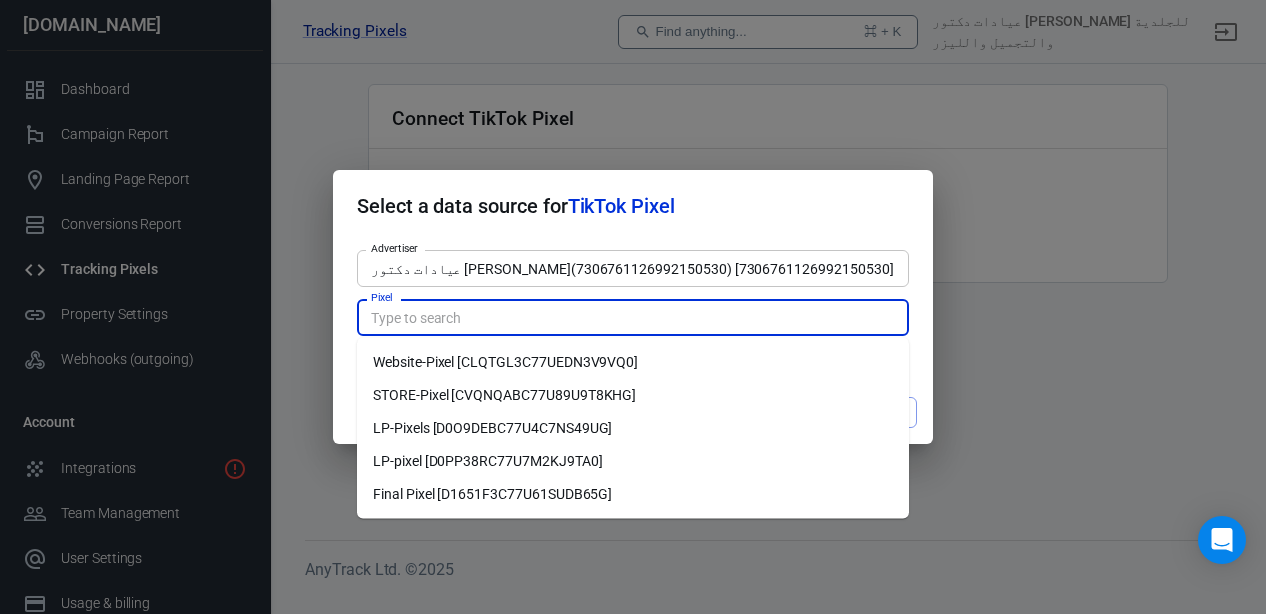 click on "Final Pixel [D1651F3C77U61SUDB65G]" at bounding box center [633, 494] 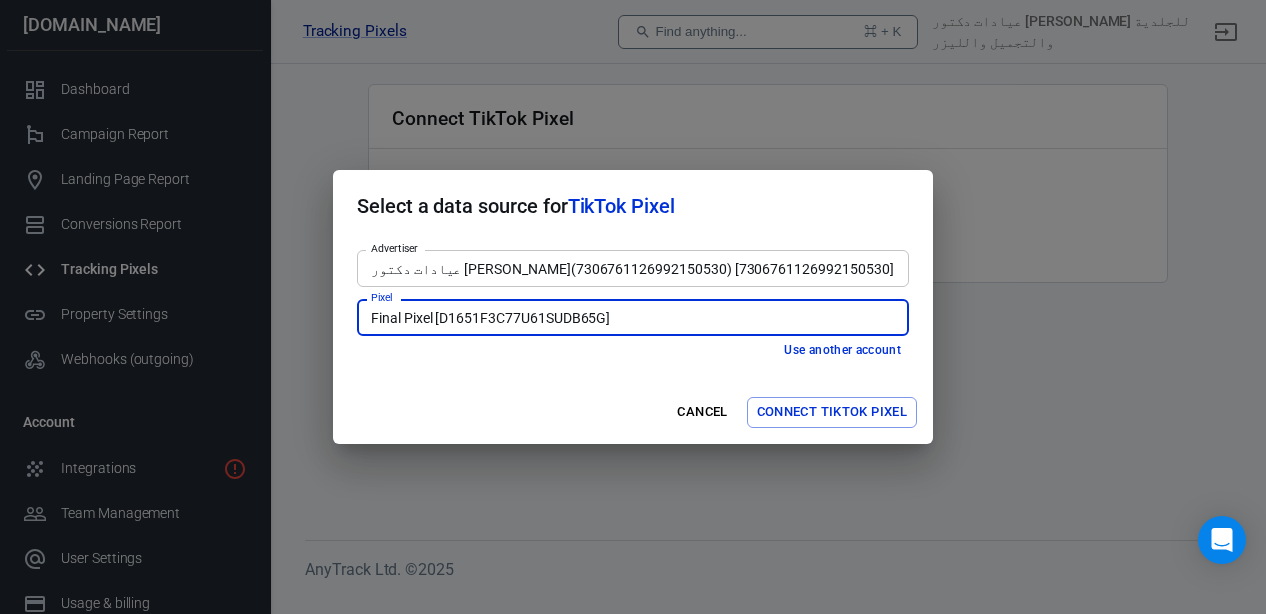 click on "Connect TikTok Pixel" at bounding box center (832, 412) 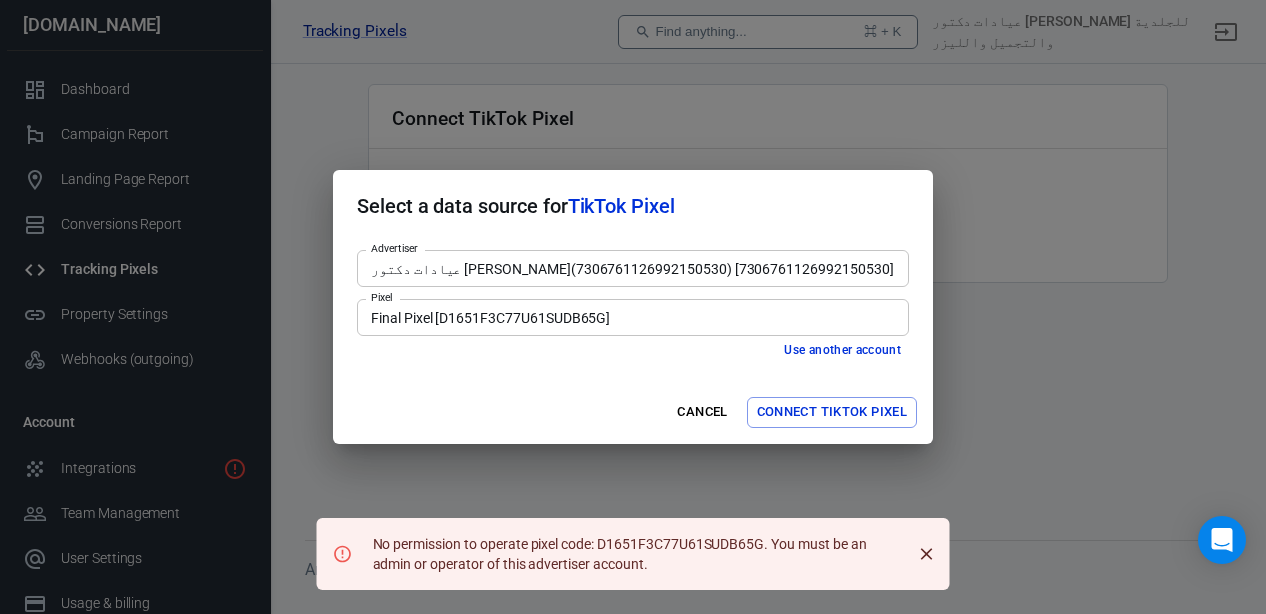 click on "عيادات دكتور اسماء حجازي(7306761126992150530) [7306761126992150530]" at bounding box center [631, 268] 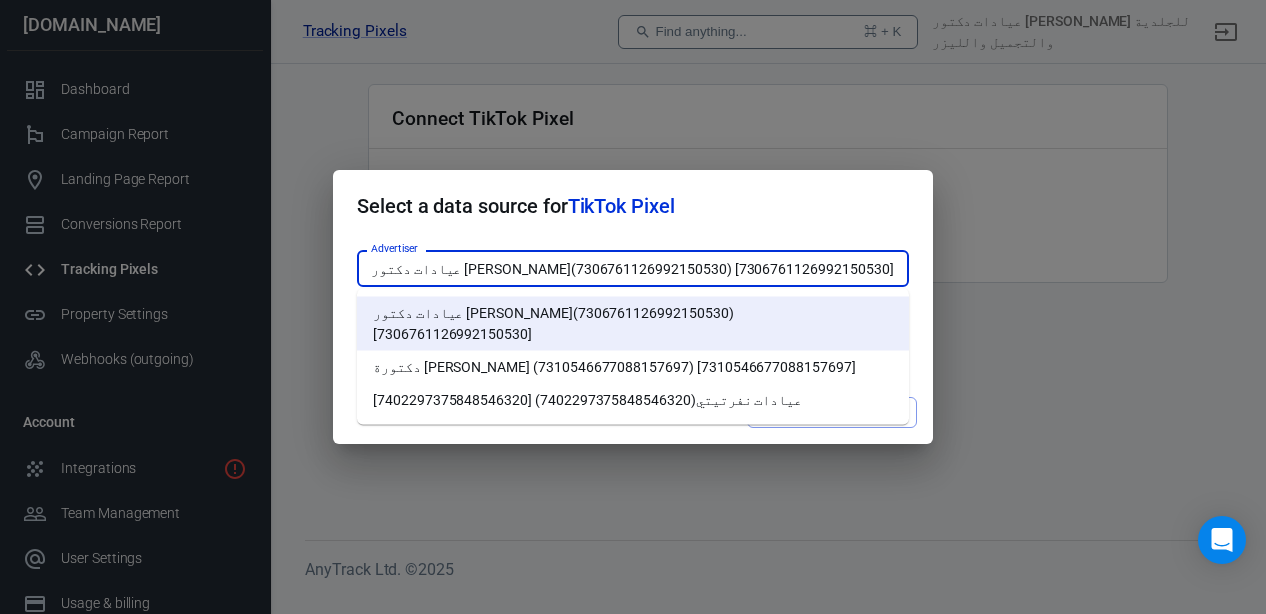 click on "دكتورة اسماء حجازي (7310546677088157697) [7310546677088157697]" at bounding box center (633, 367) 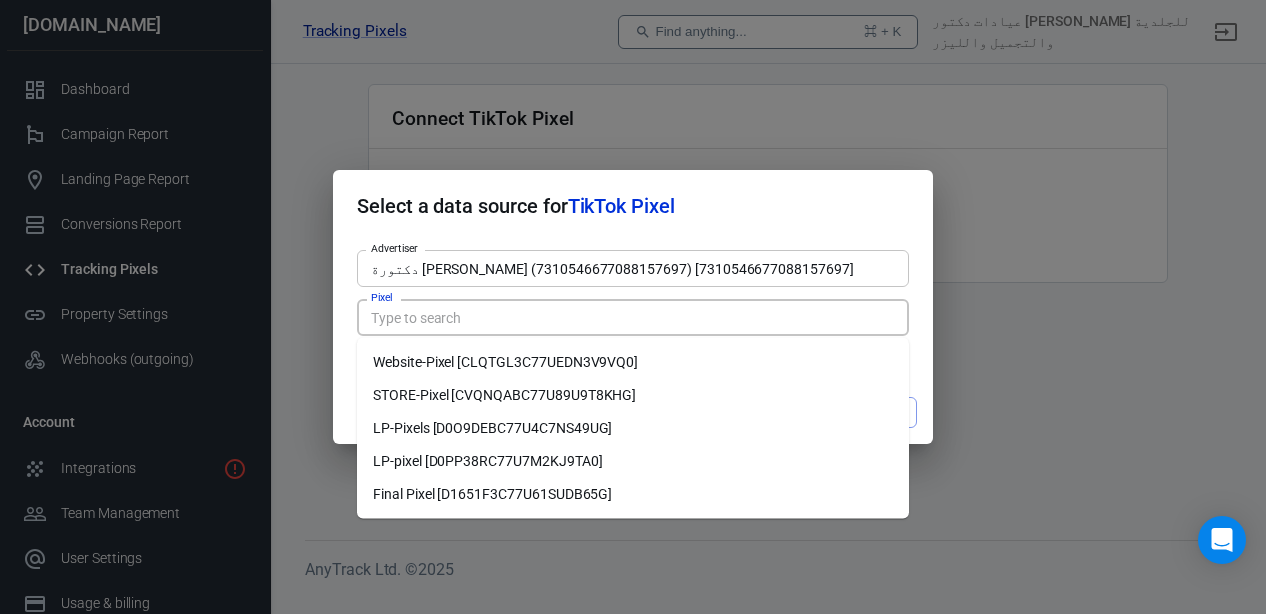 click on "Pixel" at bounding box center [631, 317] 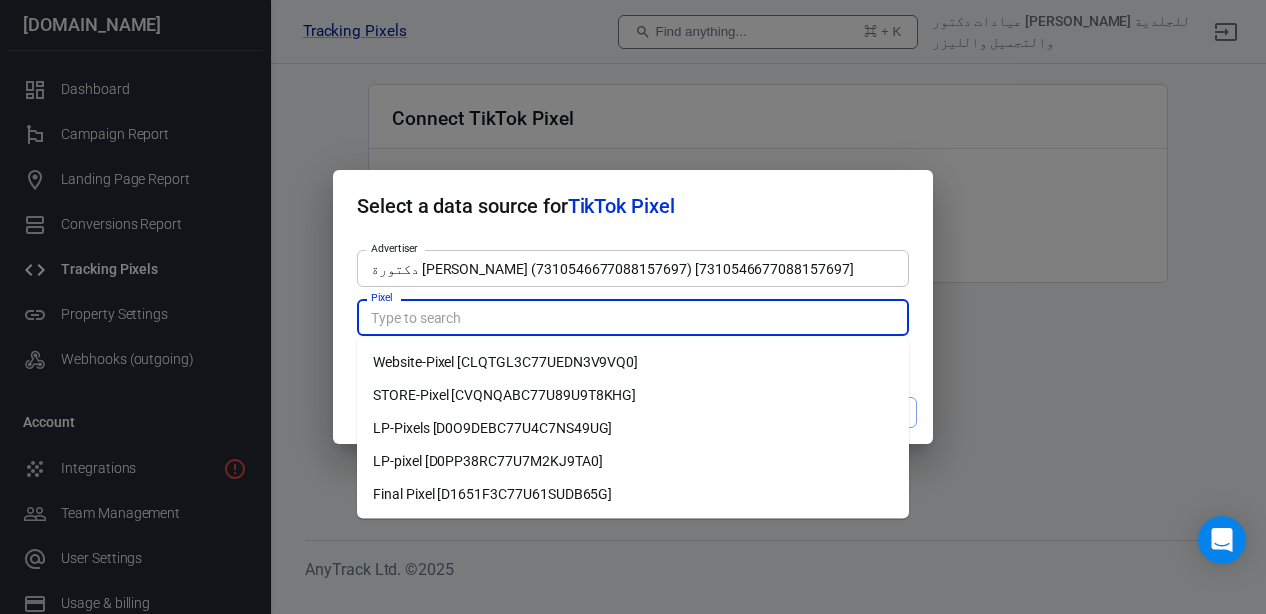 click on "Final Pixel [D1651F3C77U61SUDB65G]" at bounding box center [633, 494] 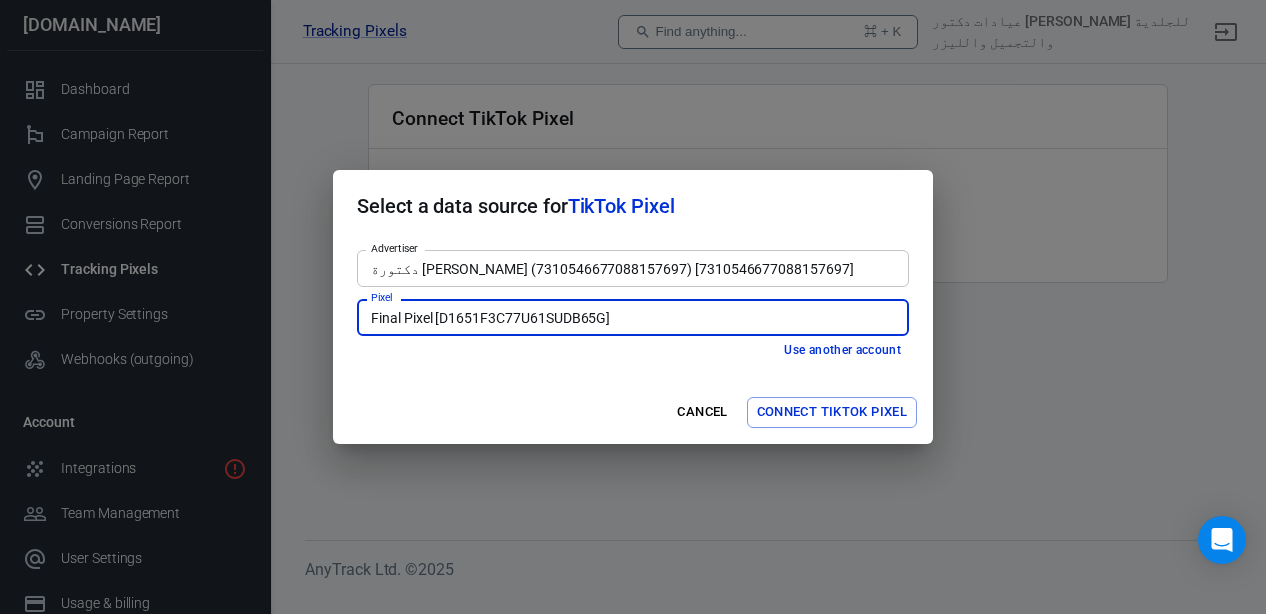 click on "Connect TikTok Pixel" at bounding box center (832, 412) 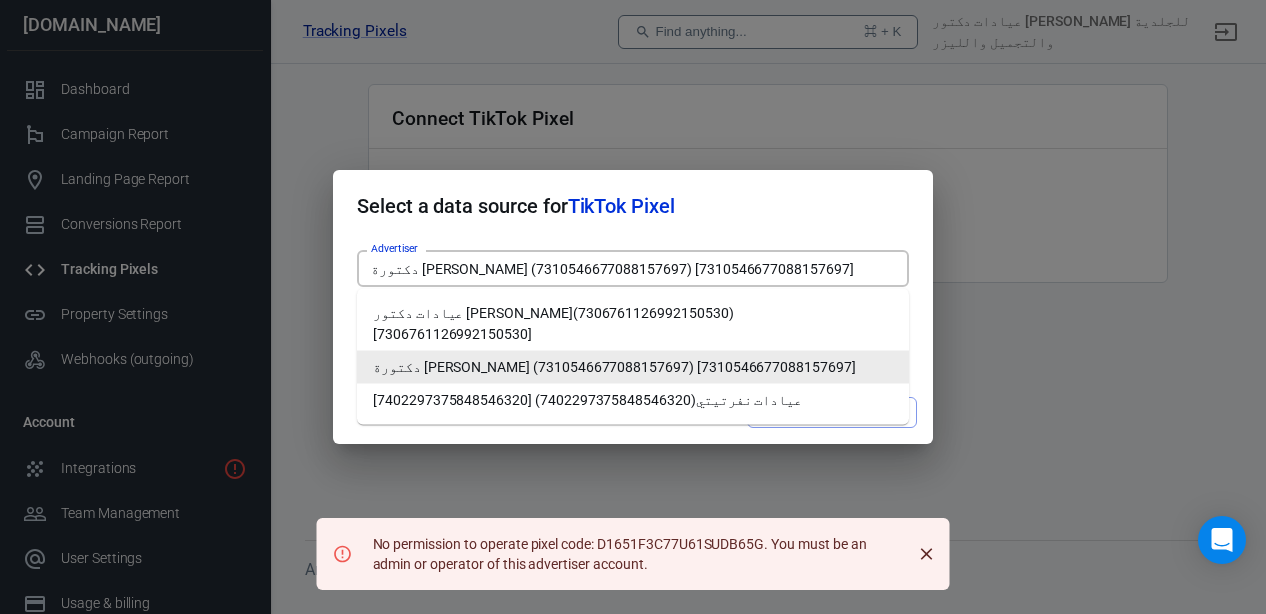 click on "دكتورة اسماء حجازي (7310546677088157697) [7310546677088157697]" at bounding box center [631, 268] 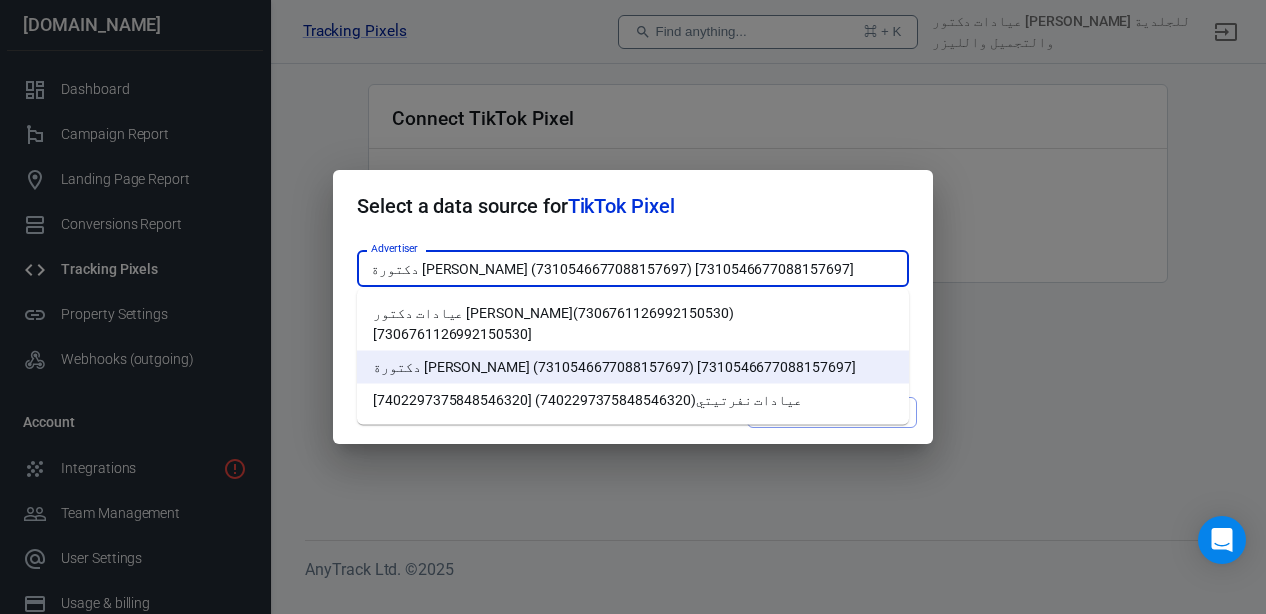 click on "عيادات نفرتيتي(7402297375848546320) [7402297375848546320]" at bounding box center (633, 400) 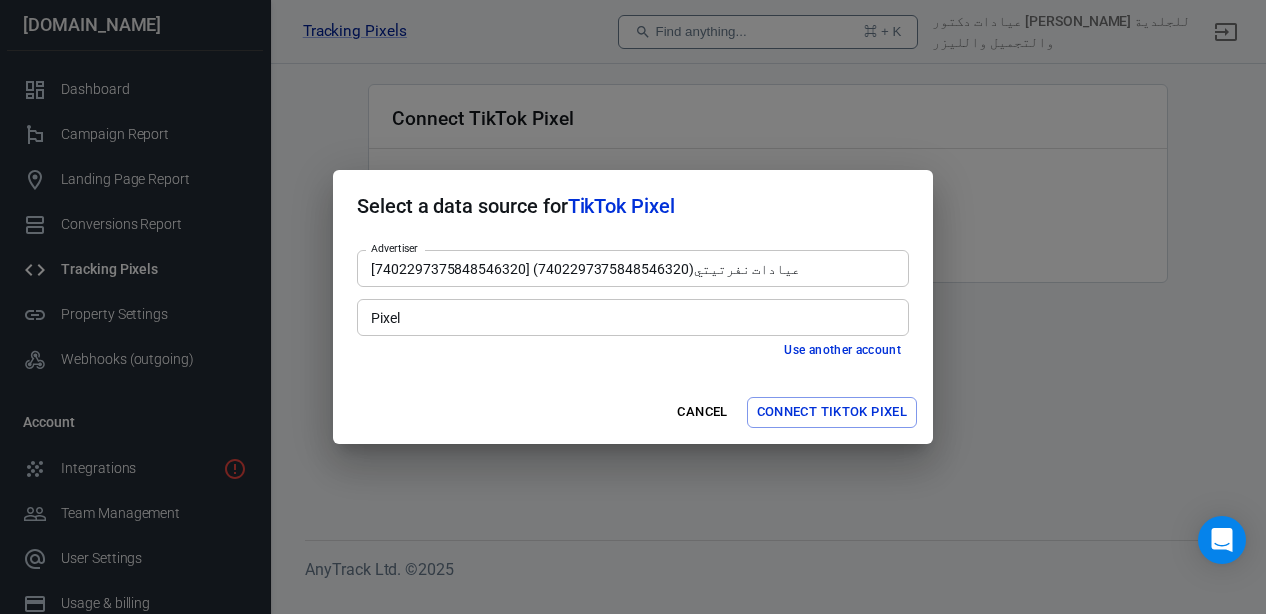 click on "Pixel" at bounding box center [631, 317] 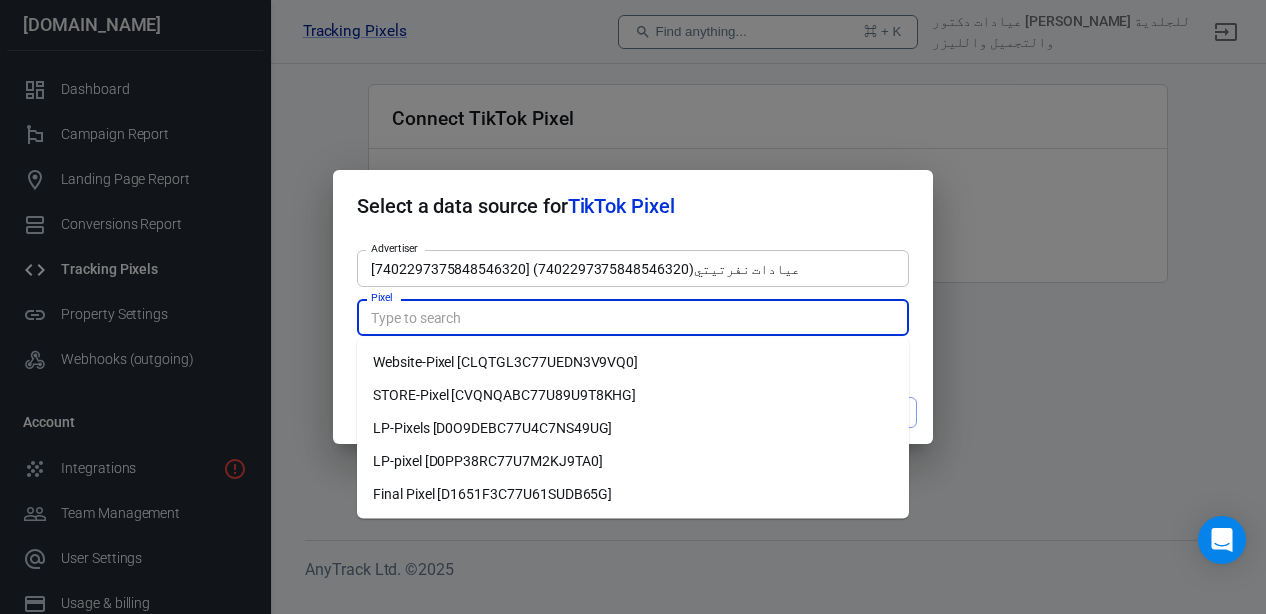 click on "Final Pixel [D1651F3C77U61SUDB65G]" at bounding box center (633, 494) 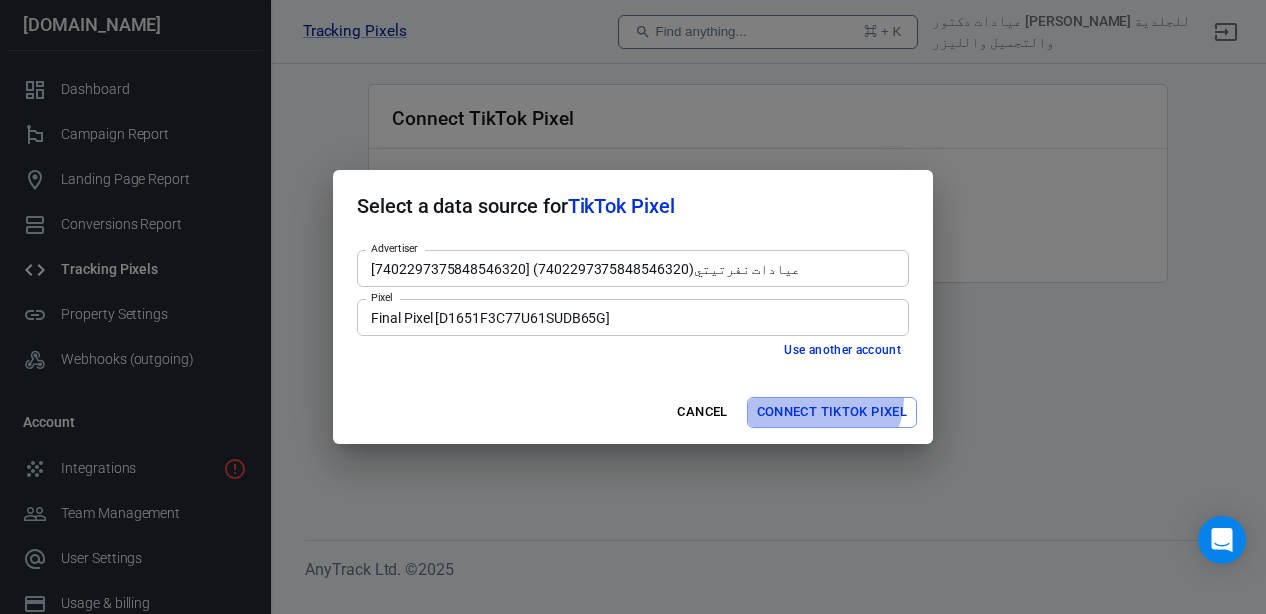 click on "Connect TikTok Pixel" at bounding box center [832, 412] 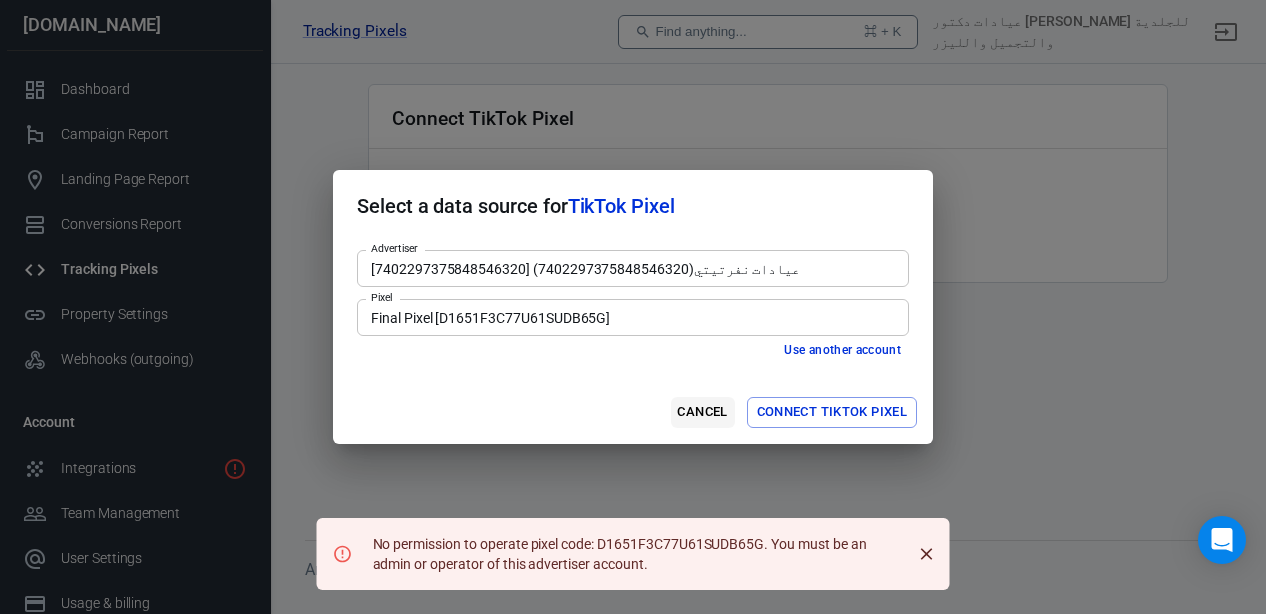 click on "Cancel" at bounding box center (703, 412) 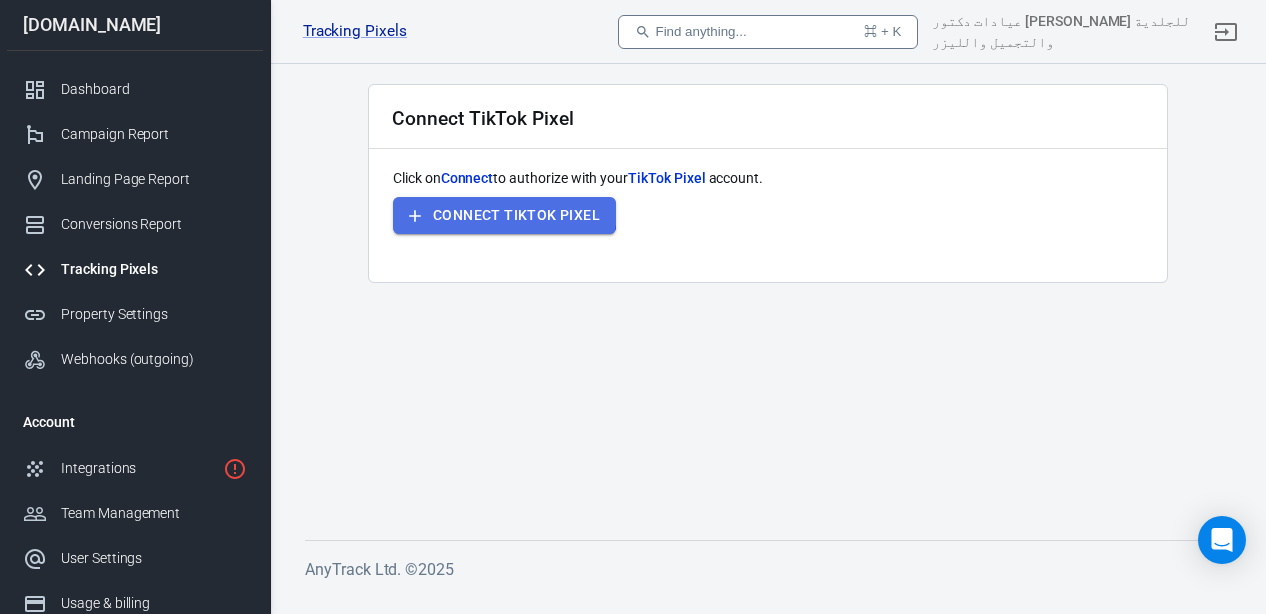click on "Connect TikTok Pixel" at bounding box center (516, 215) 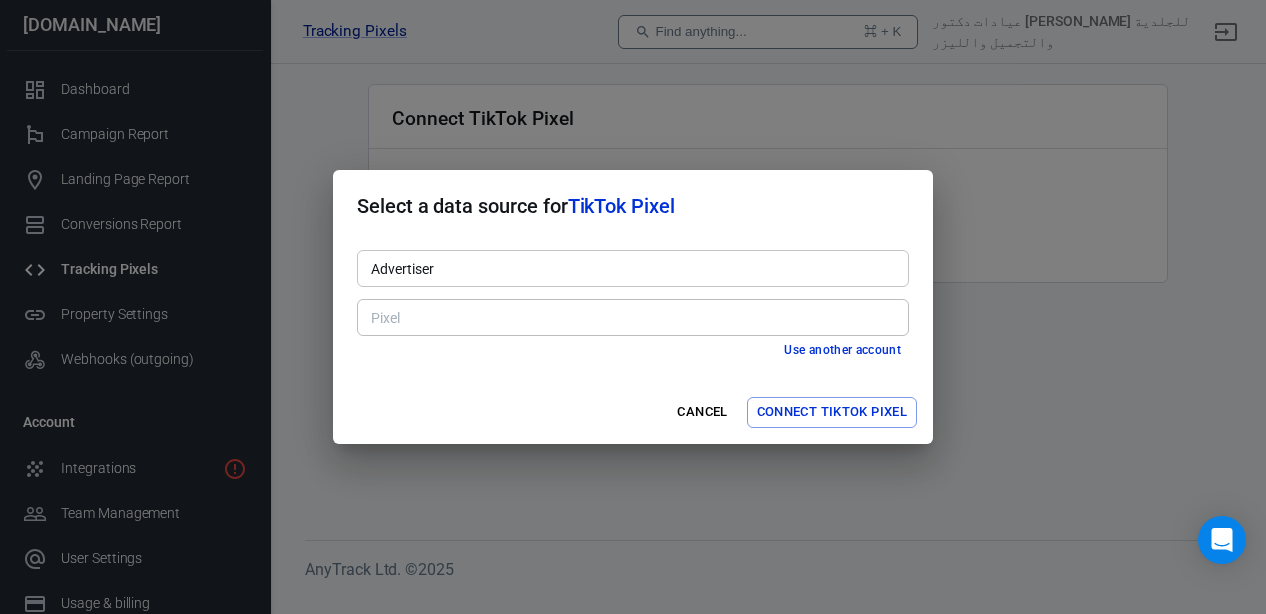 click on "Advertiser" at bounding box center (631, 268) 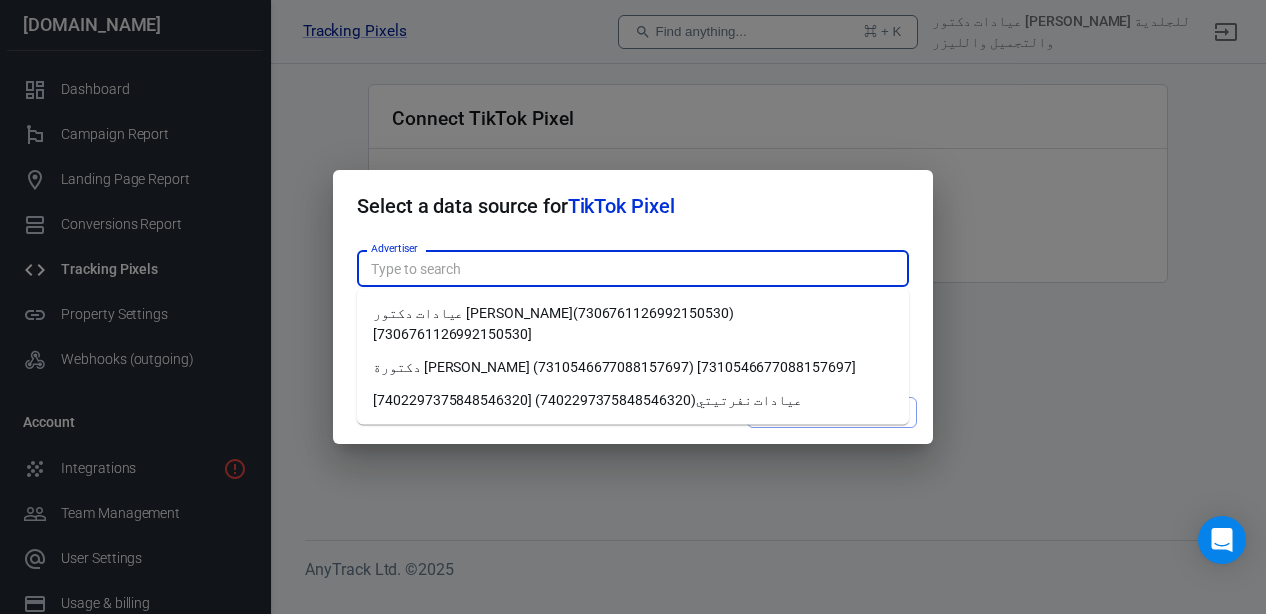 click on "عيادات دكتور اسماء حجازي(7306761126992150530) [7306761126992150530]" at bounding box center (633, 324) 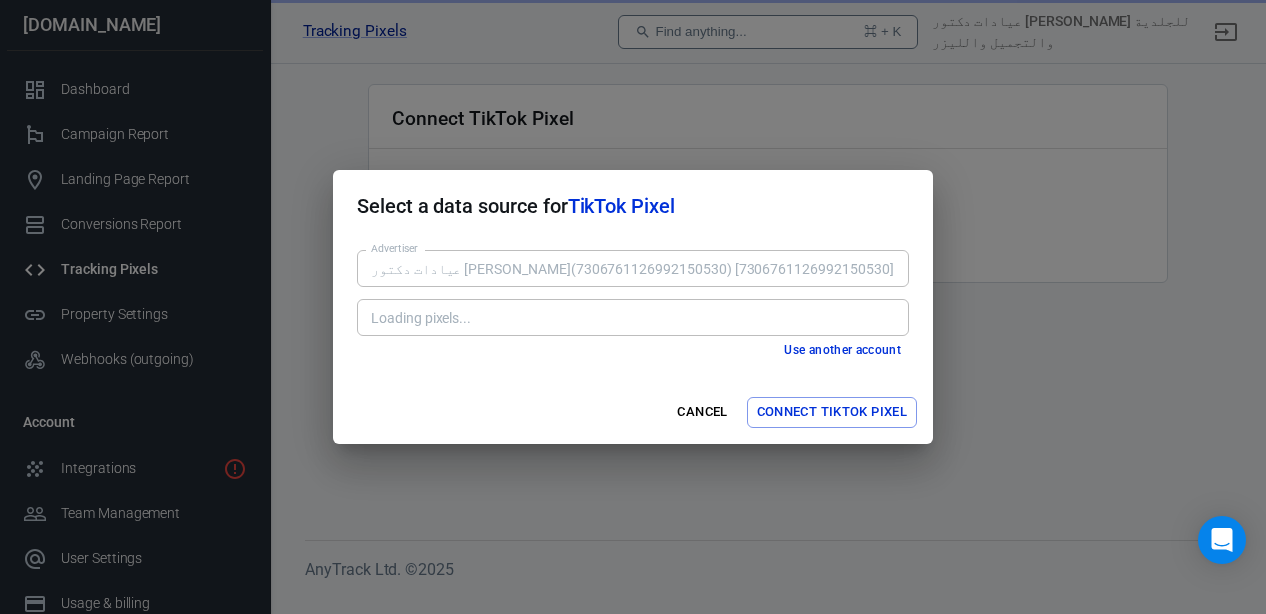 type on "عيادات دكتور اسماء حجازي(7306761126992150530) [7306761126992150530]" 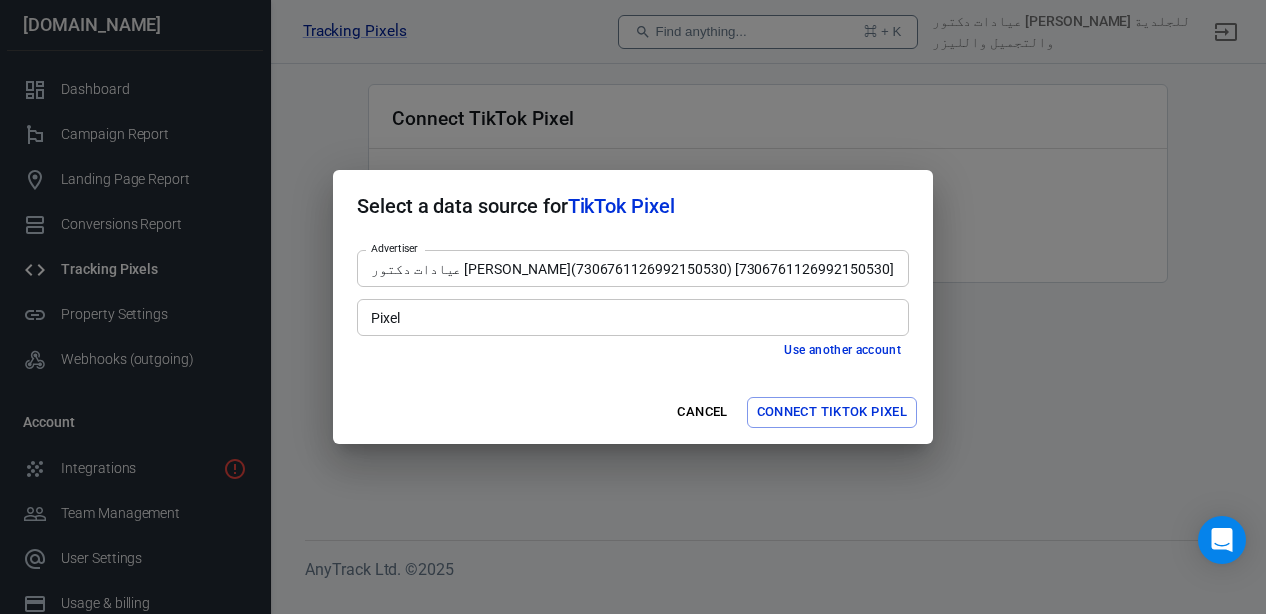 click on "Pixel" at bounding box center [631, 317] 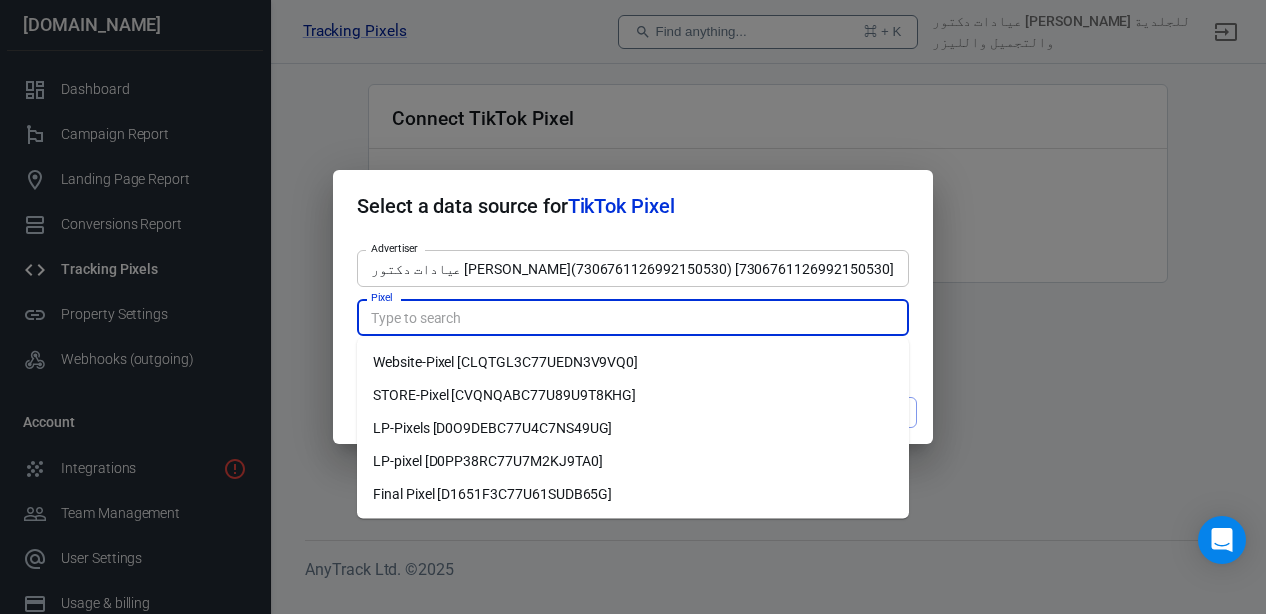 click on "Final Pixel [D1651F3C77U61SUDB65G]" at bounding box center [633, 494] 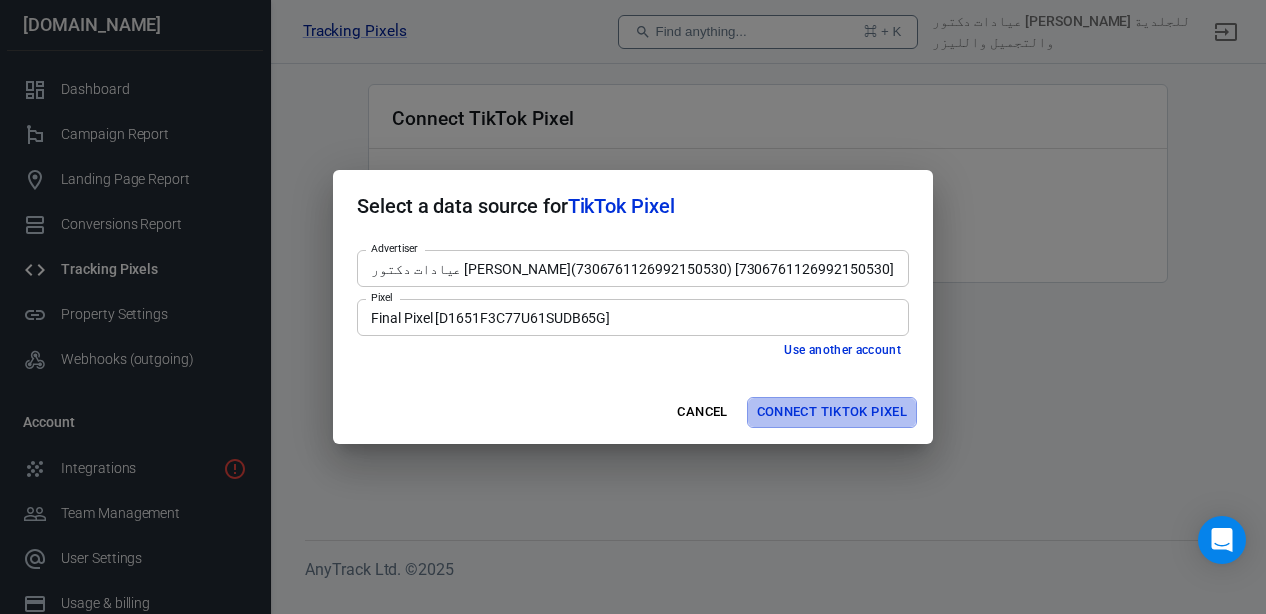 click on "Connect TikTok Pixel" at bounding box center (832, 412) 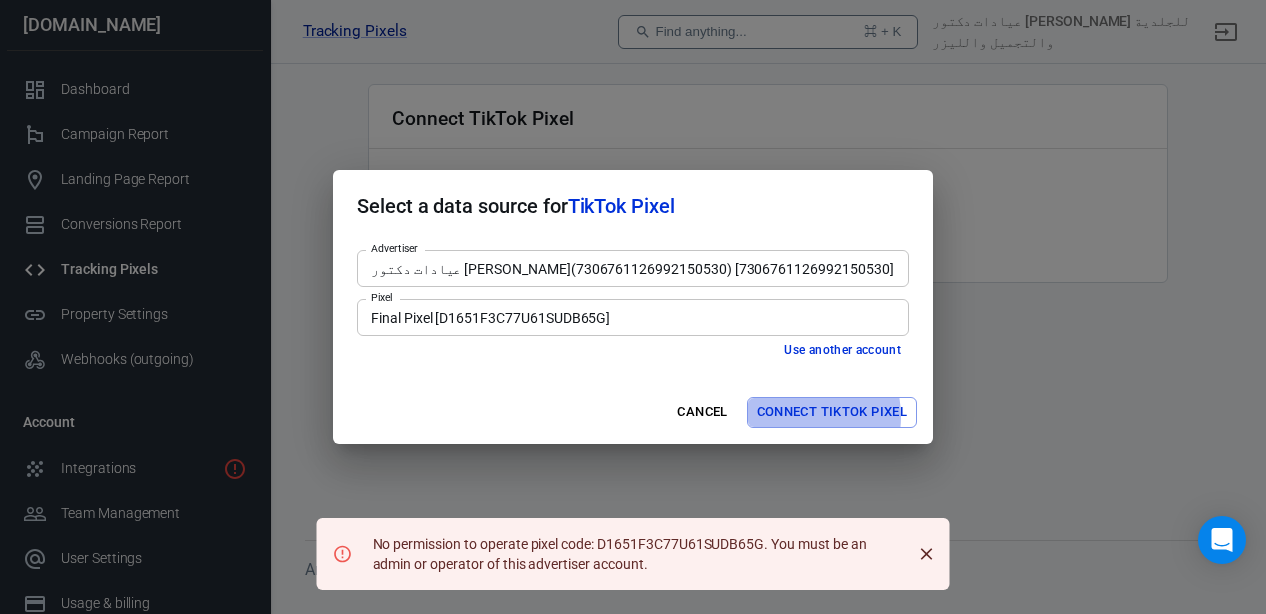 click on "Connect TikTok Pixel" at bounding box center (832, 412) 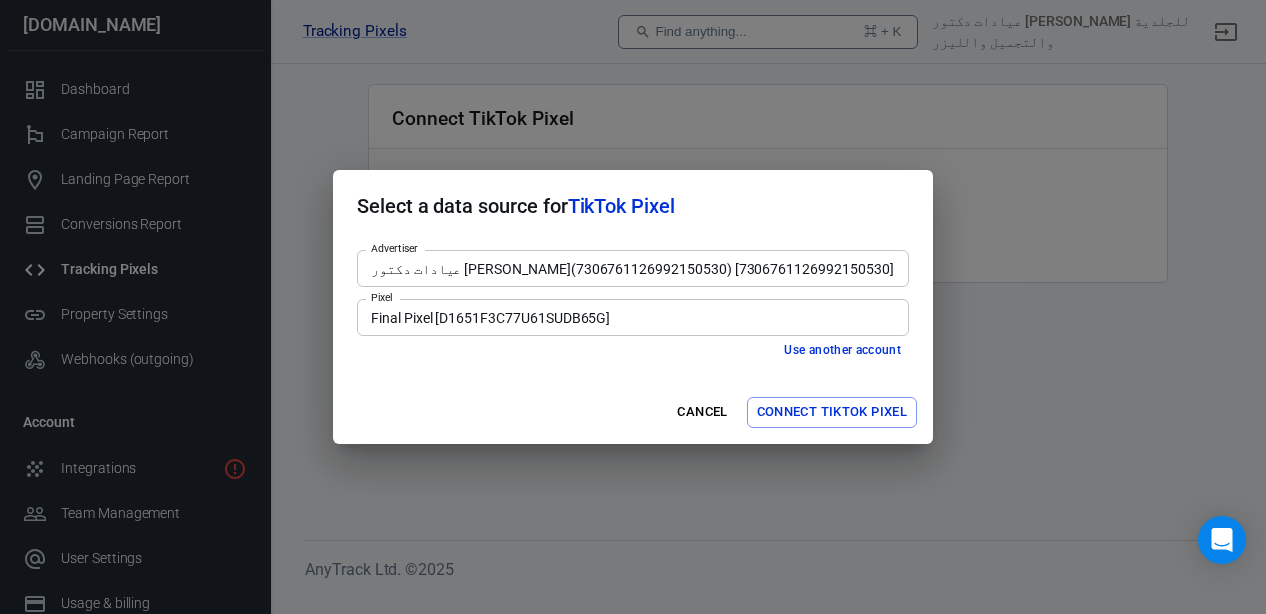 click on "Final Pixel [D1651F3C77U61SUDB65G]" at bounding box center [631, 317] 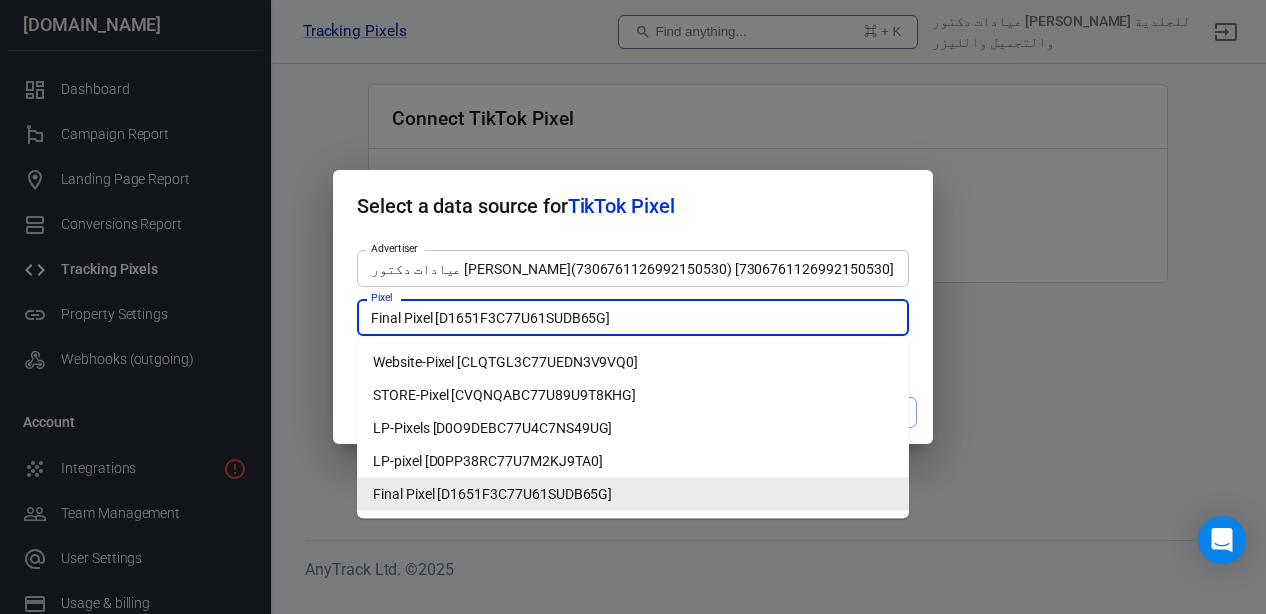 click on "Final Pixel [D1651F3C77U61SUDB65G]" at bounding box center (633, 494) 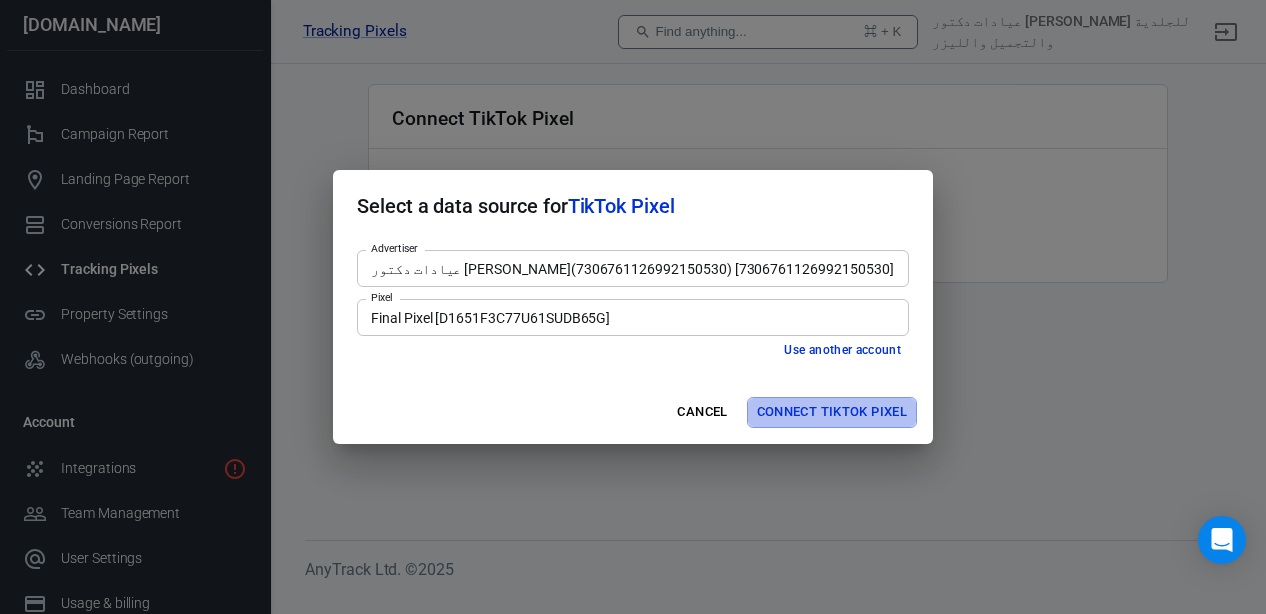 click on "Connect TikTok Pixel" at bounding box center [832, 412] 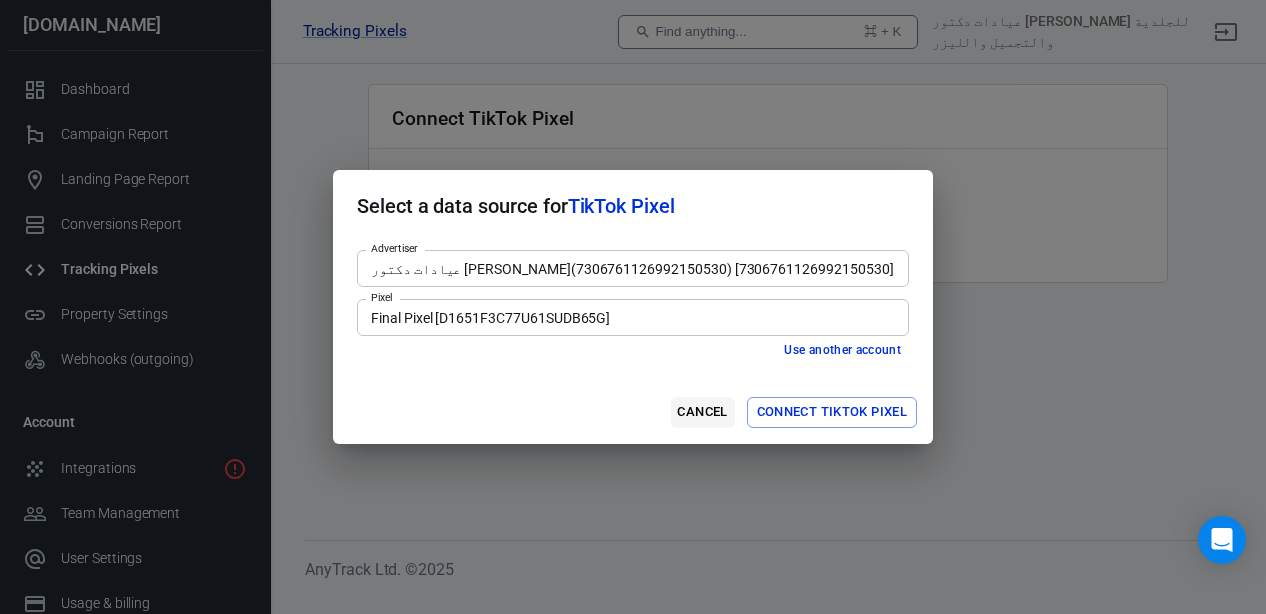click on "Cancel" at bounding box center (703, 412) 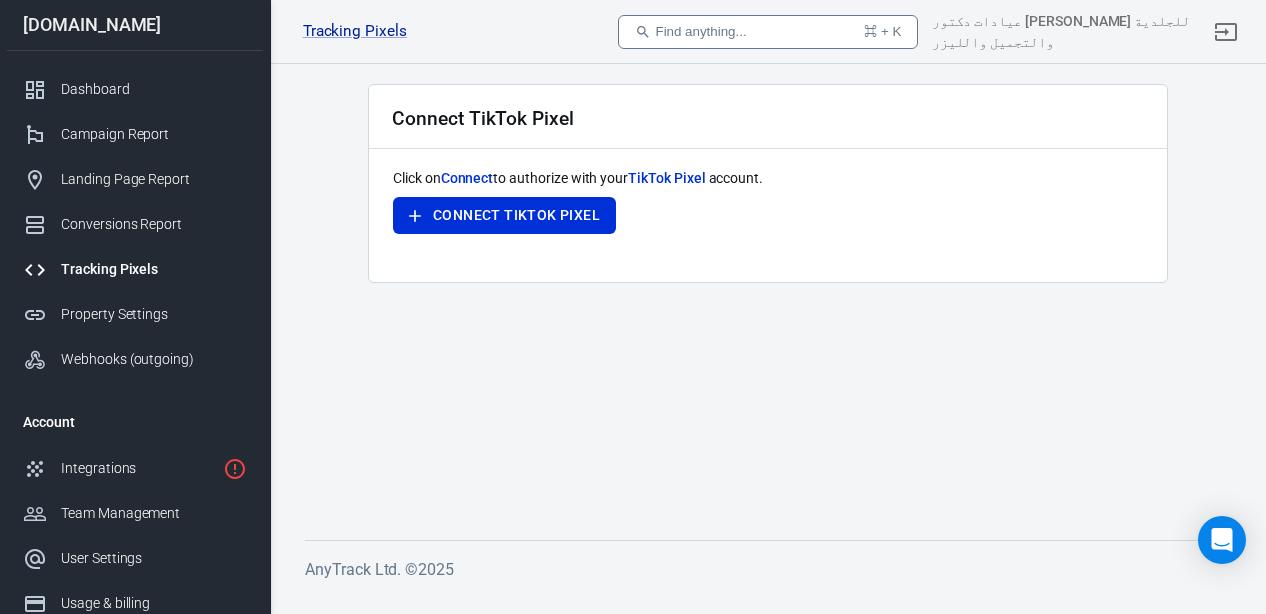 click on "Cancel" at bounding box center [703, 412] 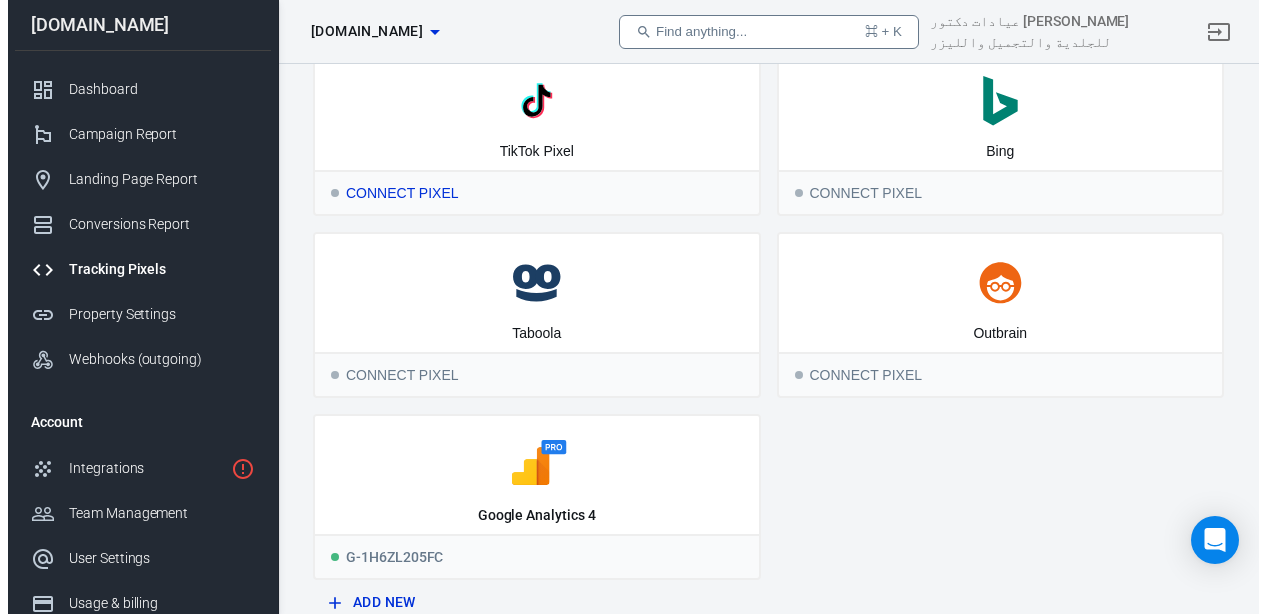 scroll, scrollTop: 390, scrollLeft: 0, axis: vertical 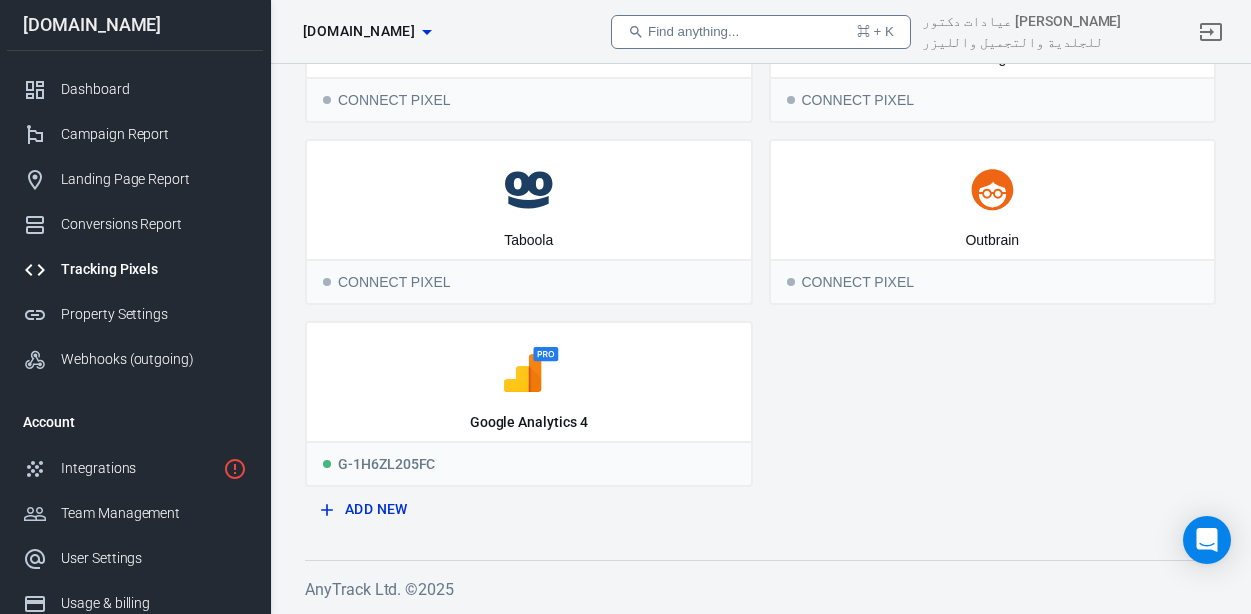 click on "Add New" at bounding box center [529, 509] 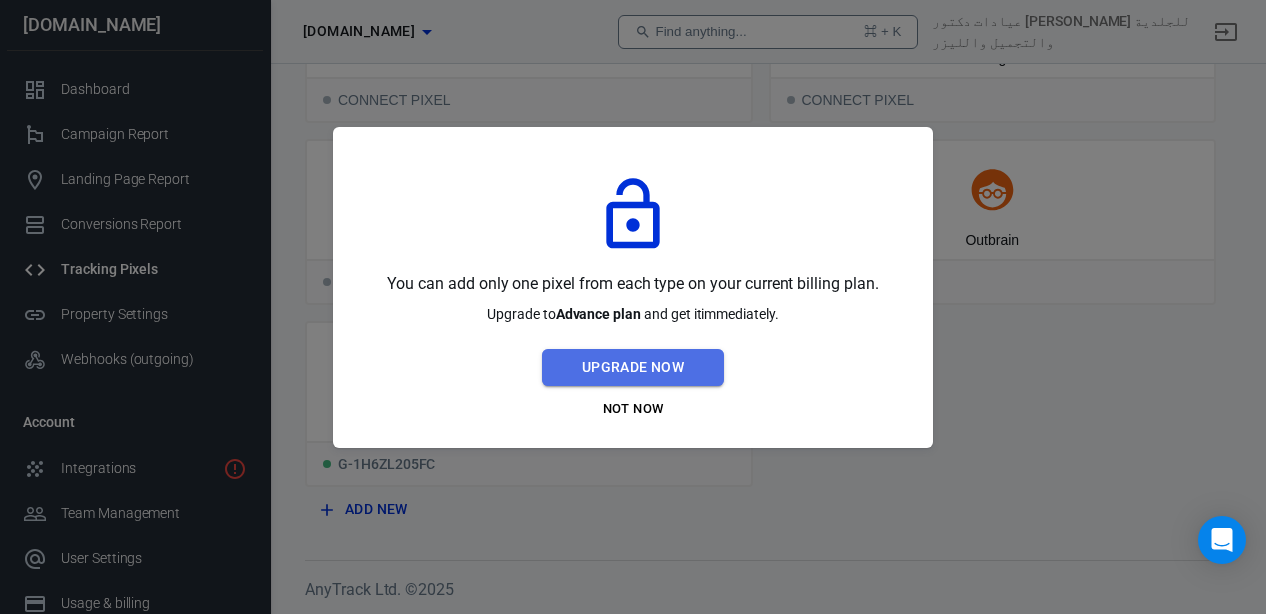 click on "Upgrade Now" at bounding box center [633, 367] 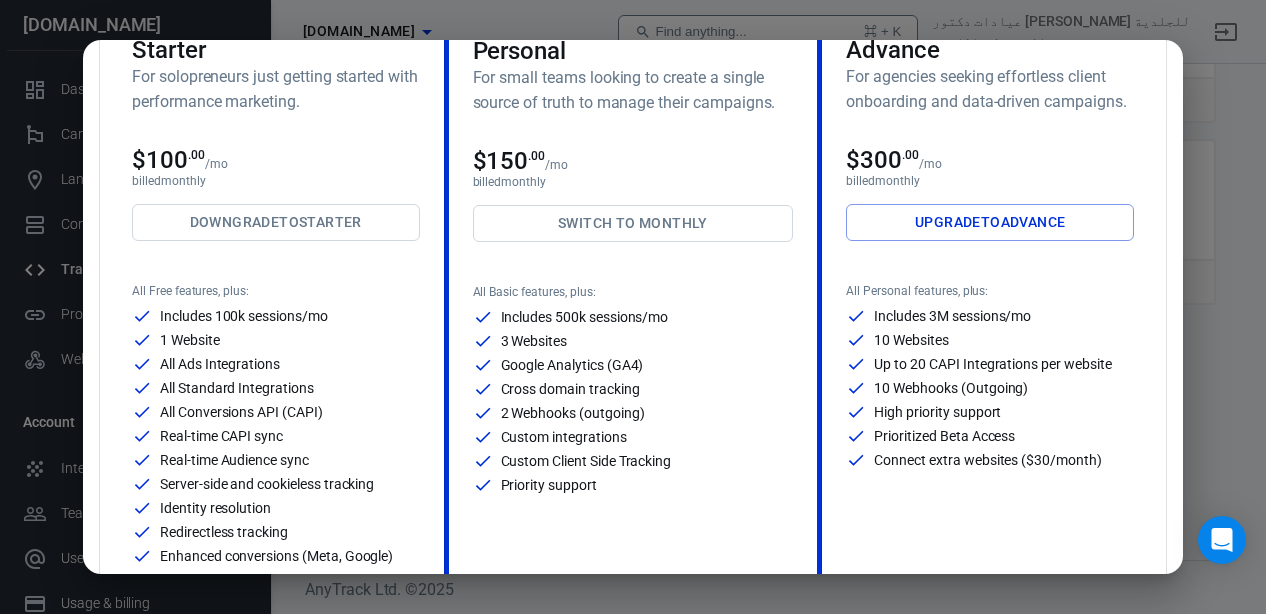 scroll, scrollTop: 127, scrollLeft: 0, axis: vertical 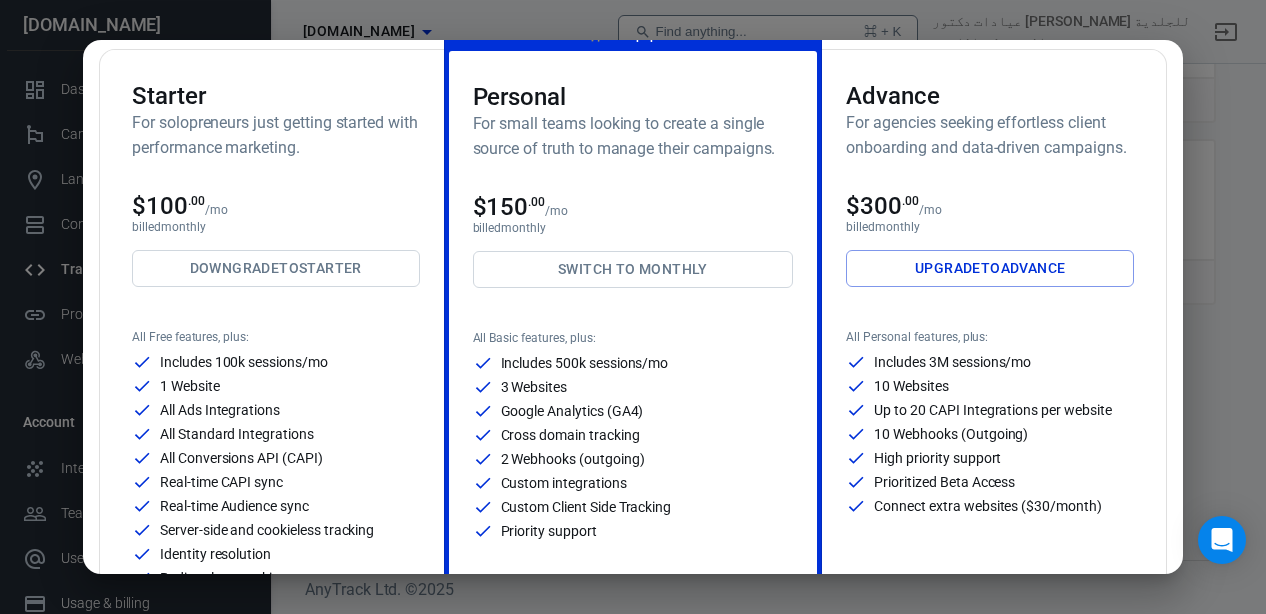 click on "Monthly Annual   (Get 2 months free!) Starter For solopreneurs just getting started with performance marketing. $100 .00 /mo billed  monthly Downgrade  to  Starter All Free features, plus: Includes 100k sessions/mo 1 Website All Ads Integrations All Standard Integrations All Conversions API (CAPI) Real-time CAPI sync Real-time Audience sync Server-side and cookieless tracking Identity resolution Redirectless tracking Enhanced conversions (Meta, Google) Landing page and campaign reports One click integrations with +100 platforms ✨   most popular Personal For small teams looking to create a single source of truth to manage their campaigns. $150 .00 /mo billed  monthly Switch to Monthly All Basic features, plus: Includes 500k sessions/mo 3 Websites Google Analytics (GA4) Cross domain tracking 2 Webhooks (outgoing) Custom integrations Custom Client Side Tracking Priority support Advance For agencies seeking effortless client onboarding and data-driven campaigns. $300 .00 /mo billed  monthly Upgrade  to  Advance" at bounding box center (633, 307) 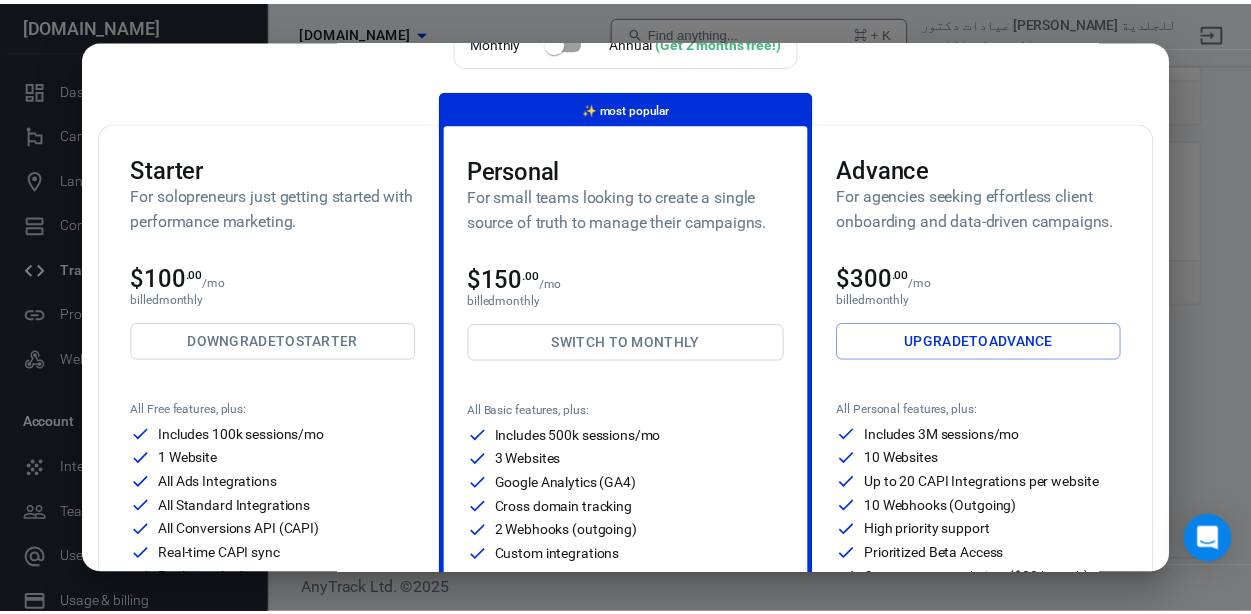 scroll, scrollTop: 0, scrollLeft: 0, axis: both 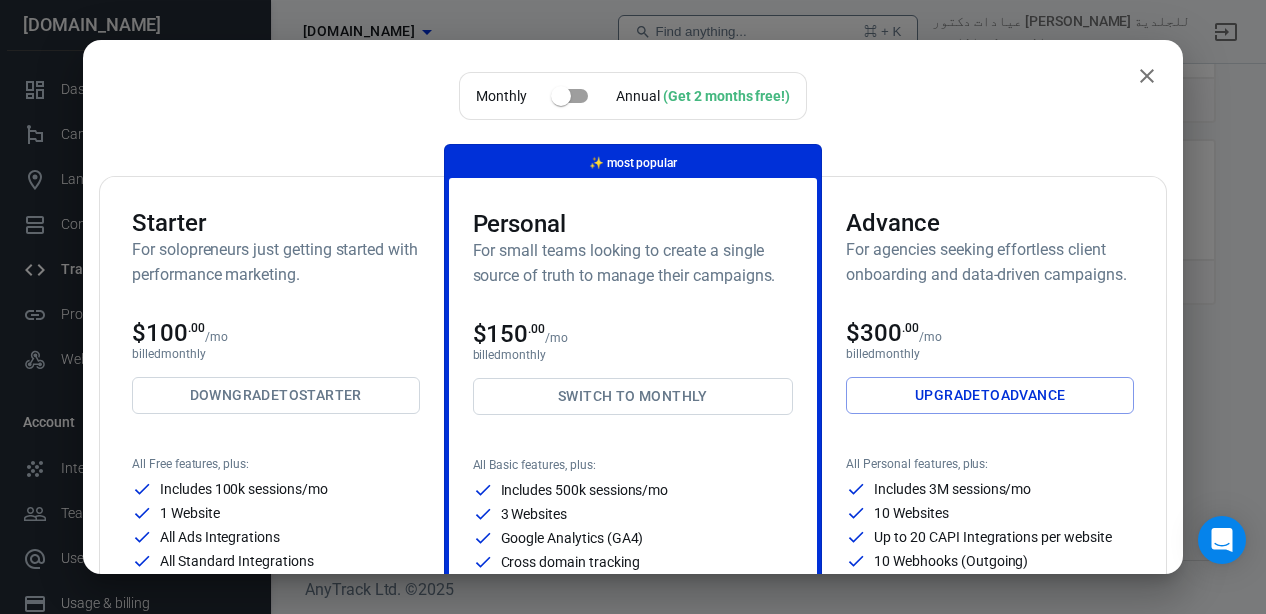 click 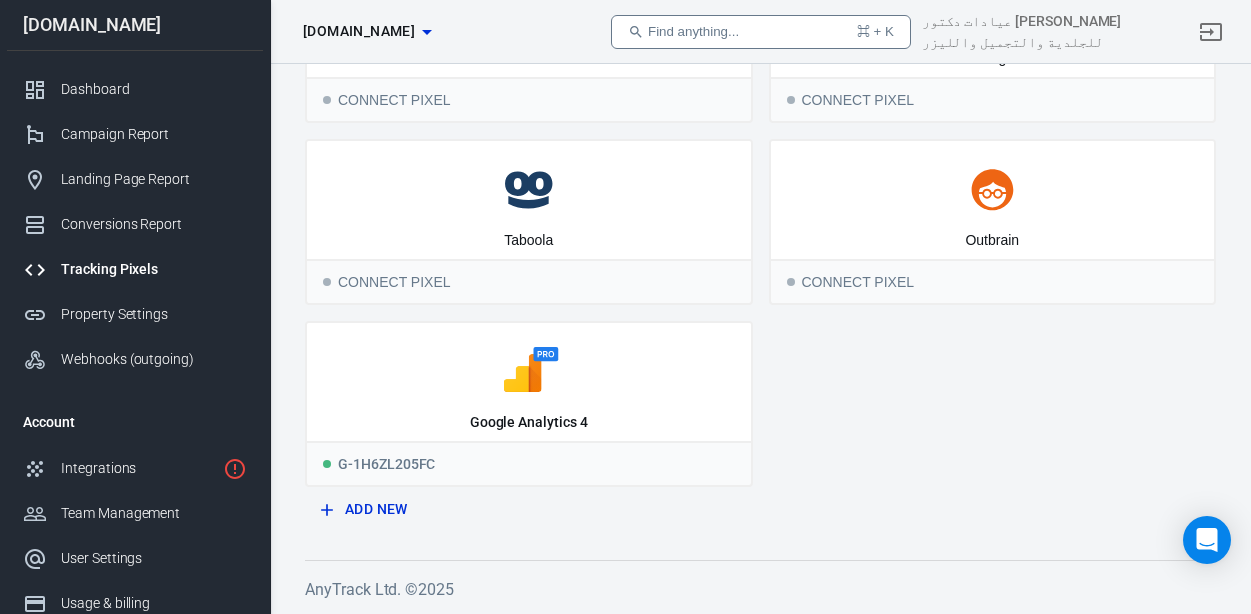 click on "Add New" at bounding box center (529, 509) 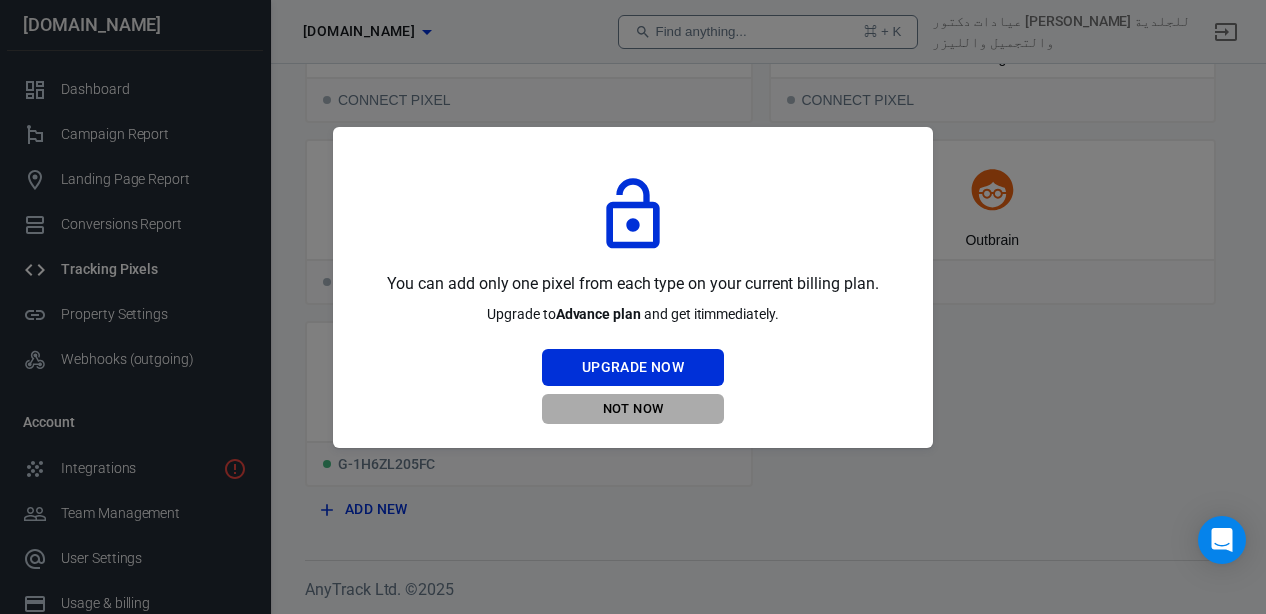 click on "Not Now" at bounding box center [633, 409] 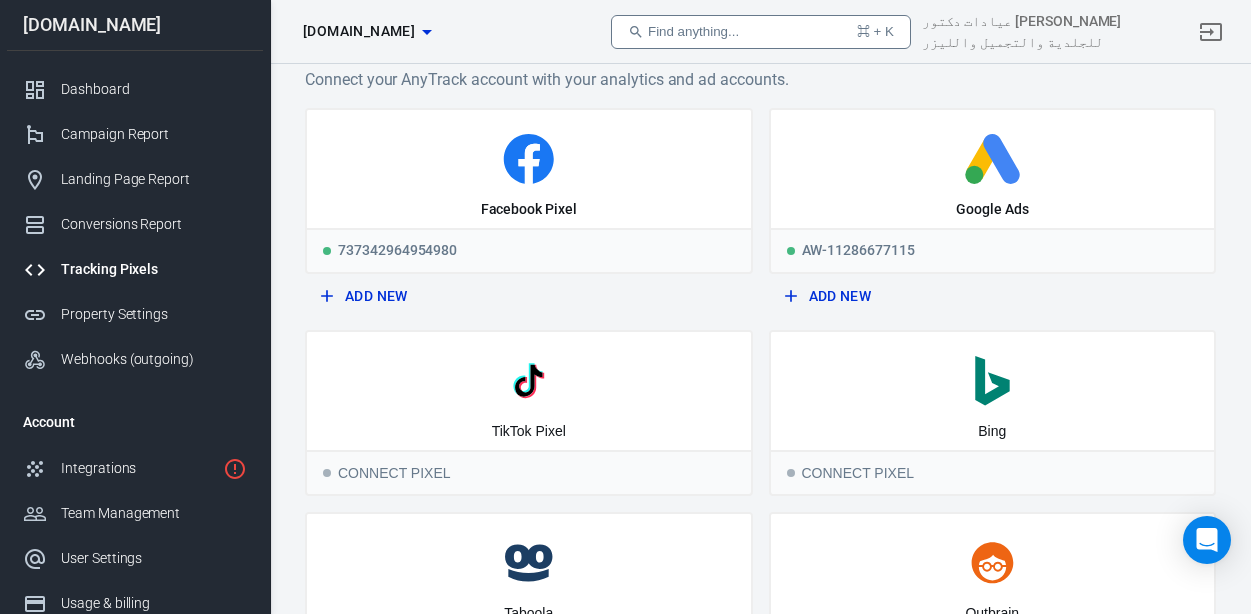 scroll, scrollTop: 0, scrollLeft: 0, axis: both 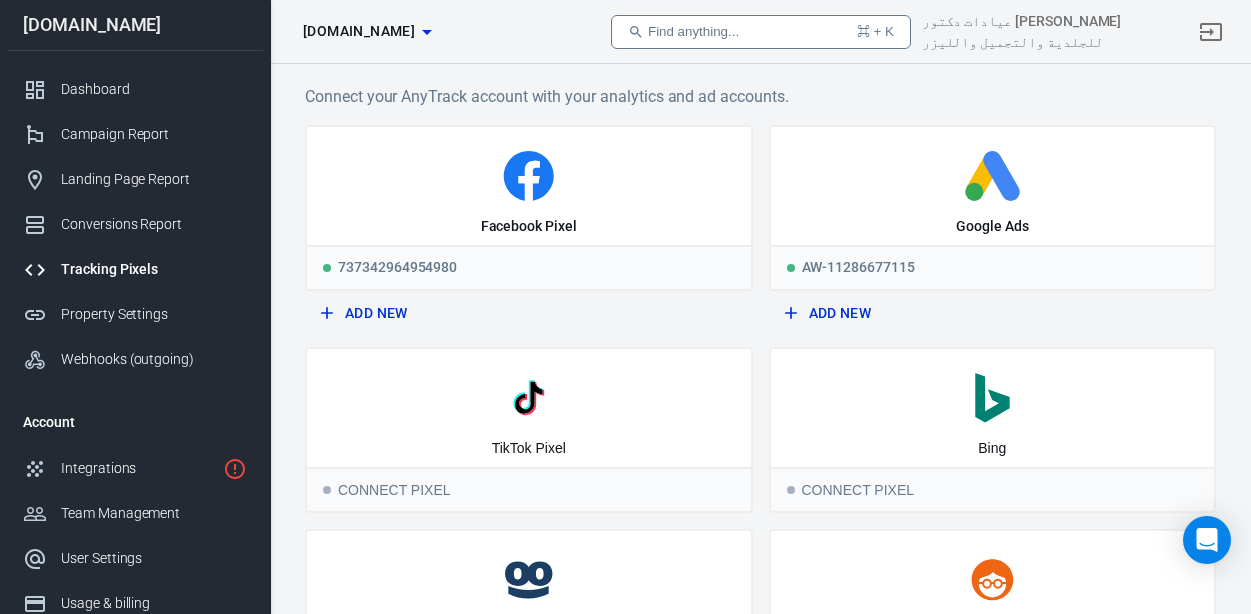 click on "Find anything..." at bounding box center [693, 31] 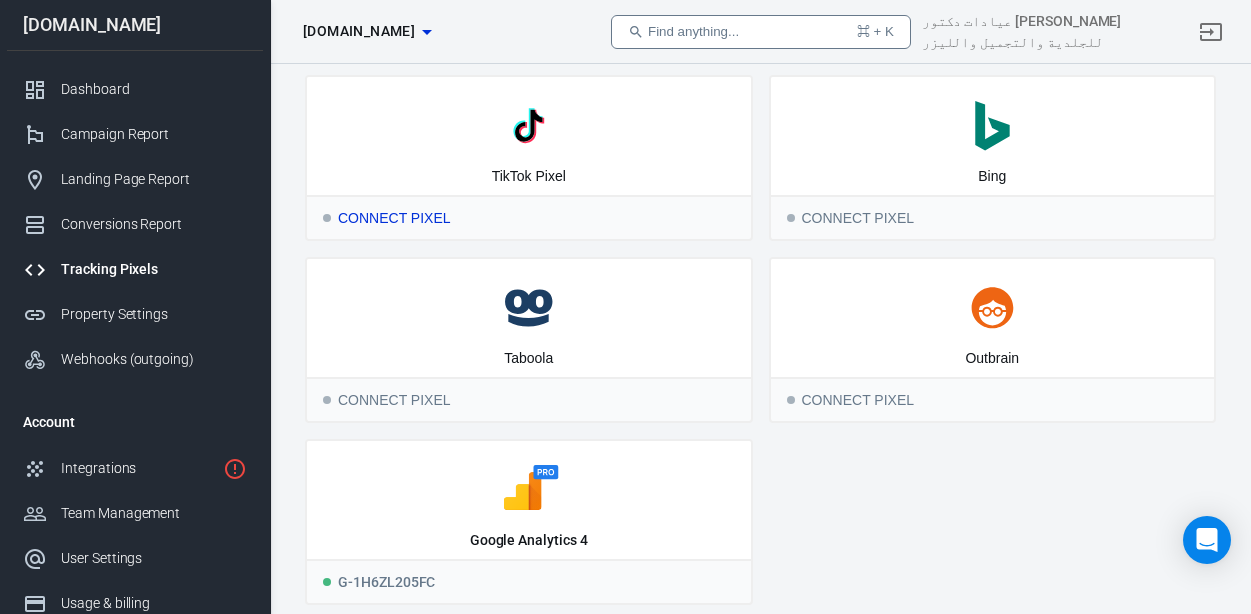 scroll, scrollTop: 390, scrollLeft: 0, axis: vertical 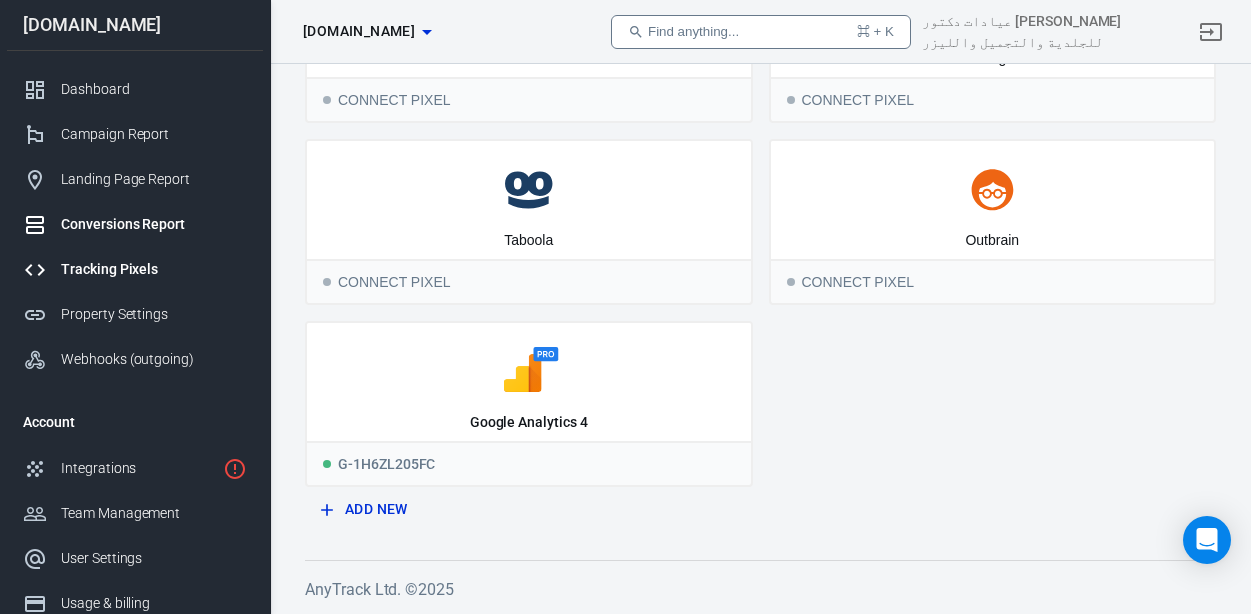 click on "Conversions Report" at bounding box center [154, 224] 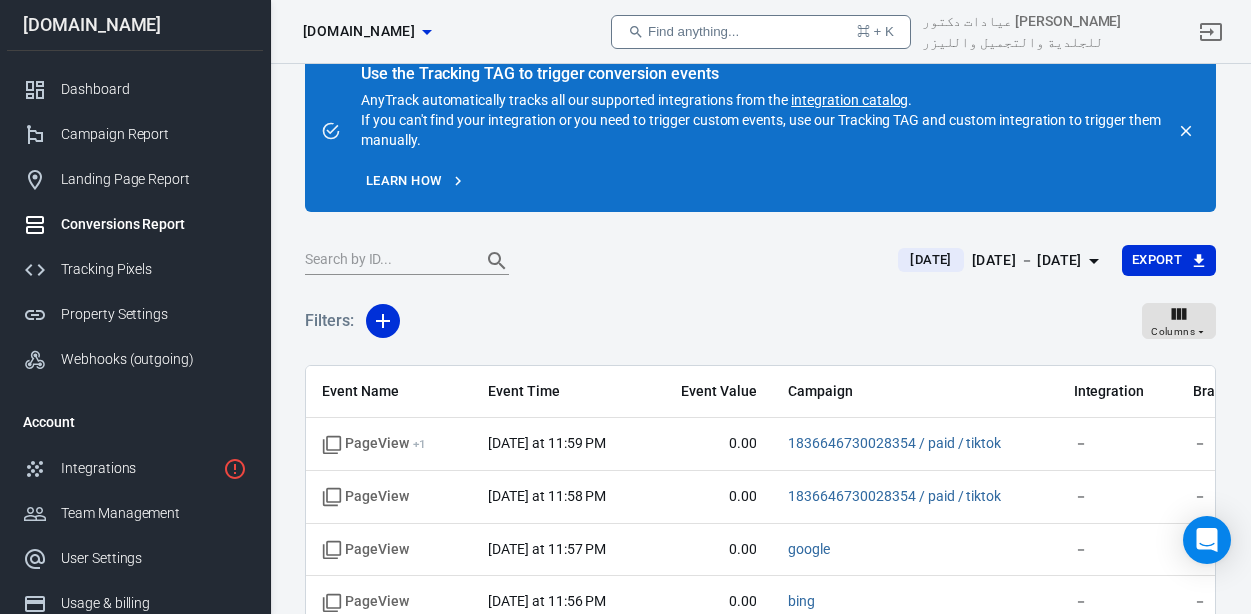 scroll, scrollTop: 182, scrollLeft: 0, axis: vertical 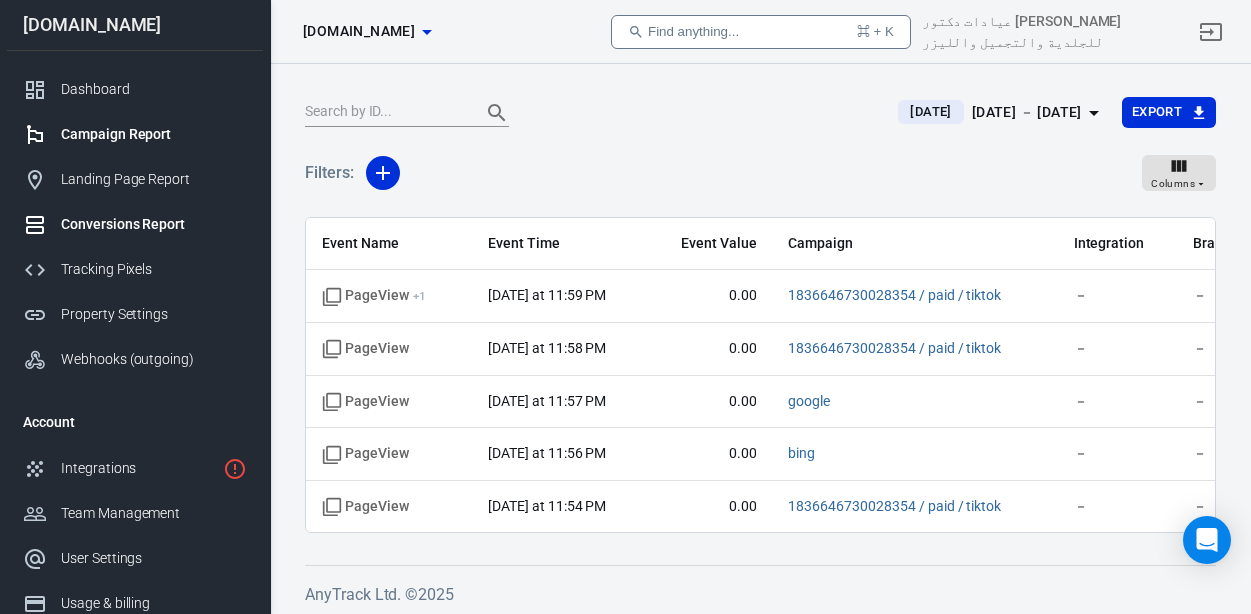 click on "Campaign Report" at bounding box center [135, 134] 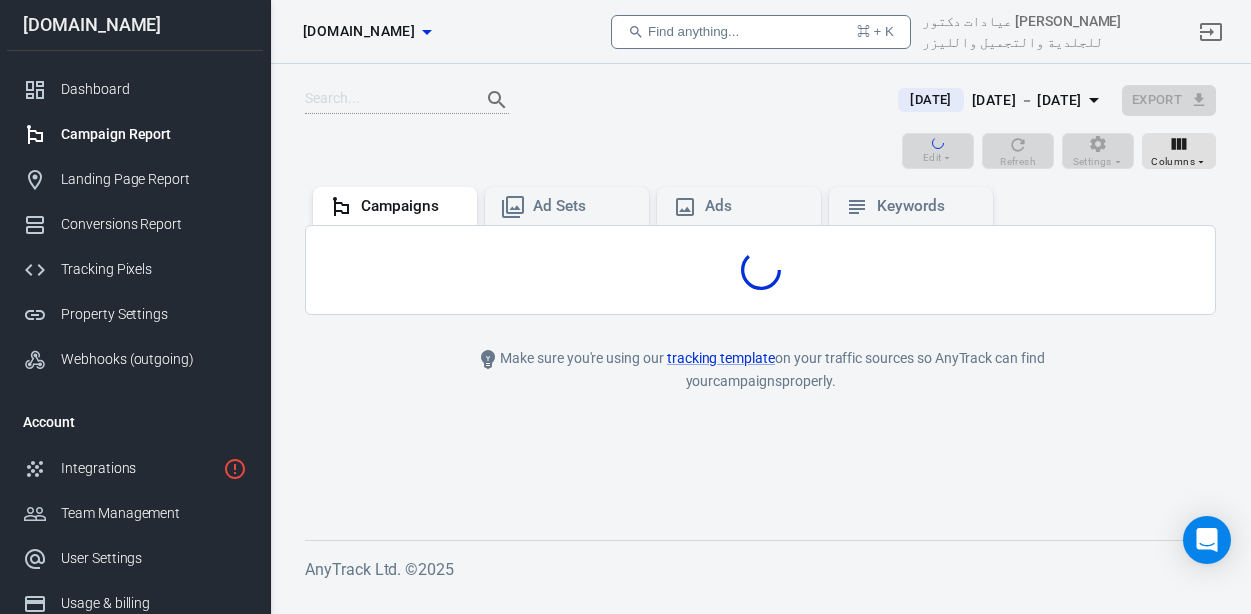 scroll, scrollTop: 0, scrollLeft: 0, axis: both 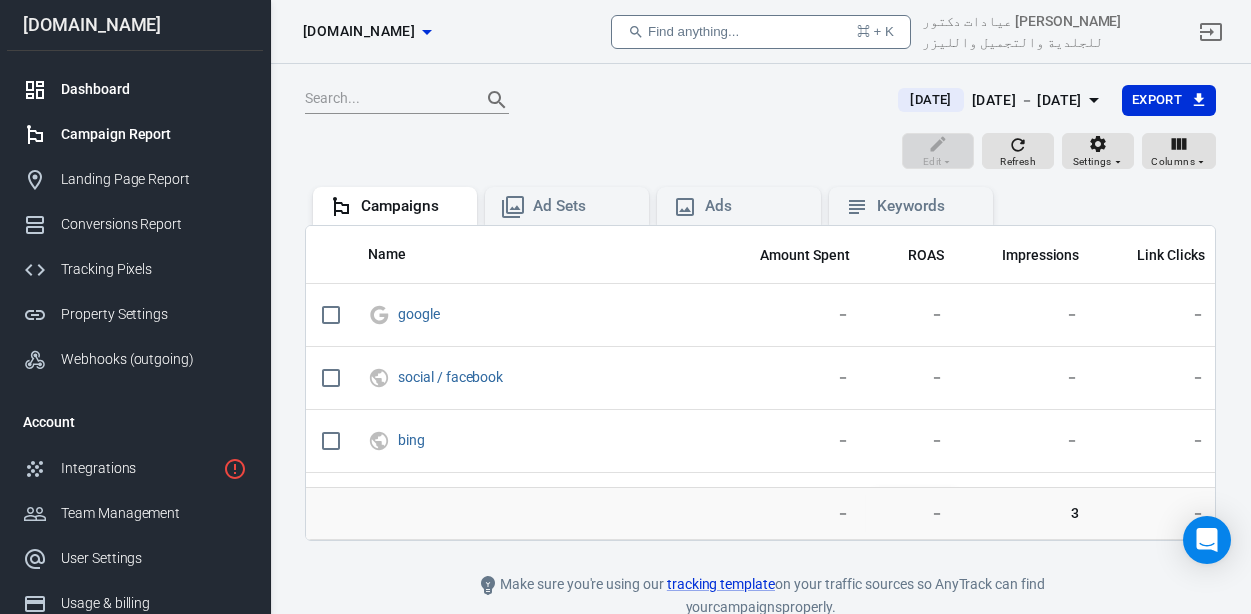click on "Dashboard" at bounding box center [154, 89] 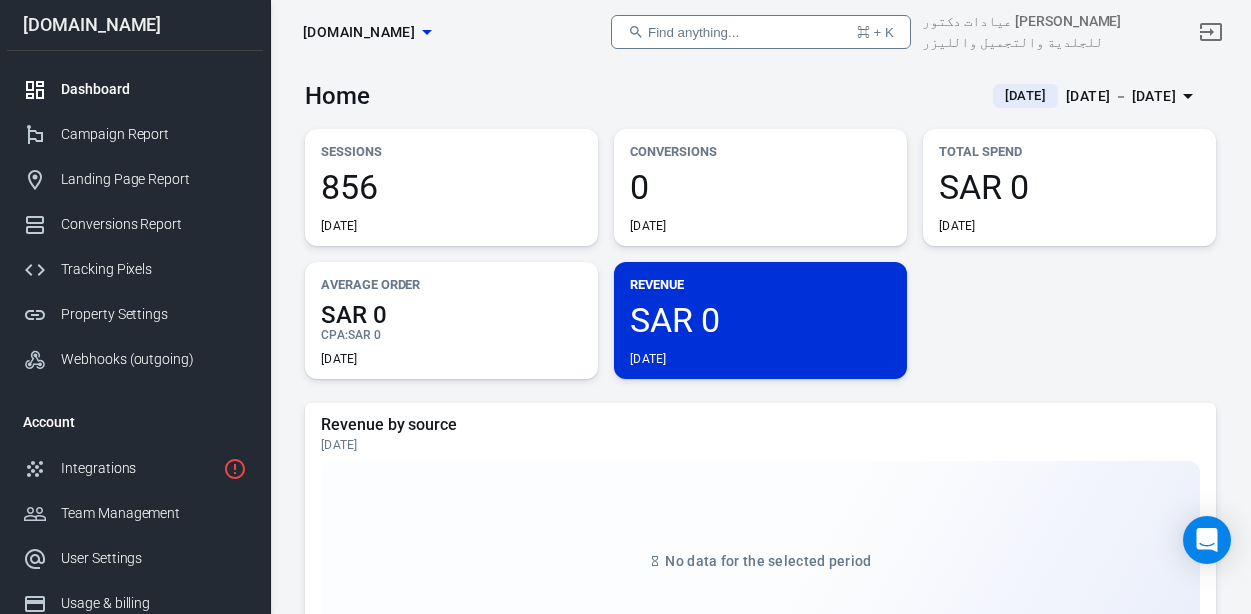 scroll, scrollTop: 4, scrollLeft: 0, axis: vertical 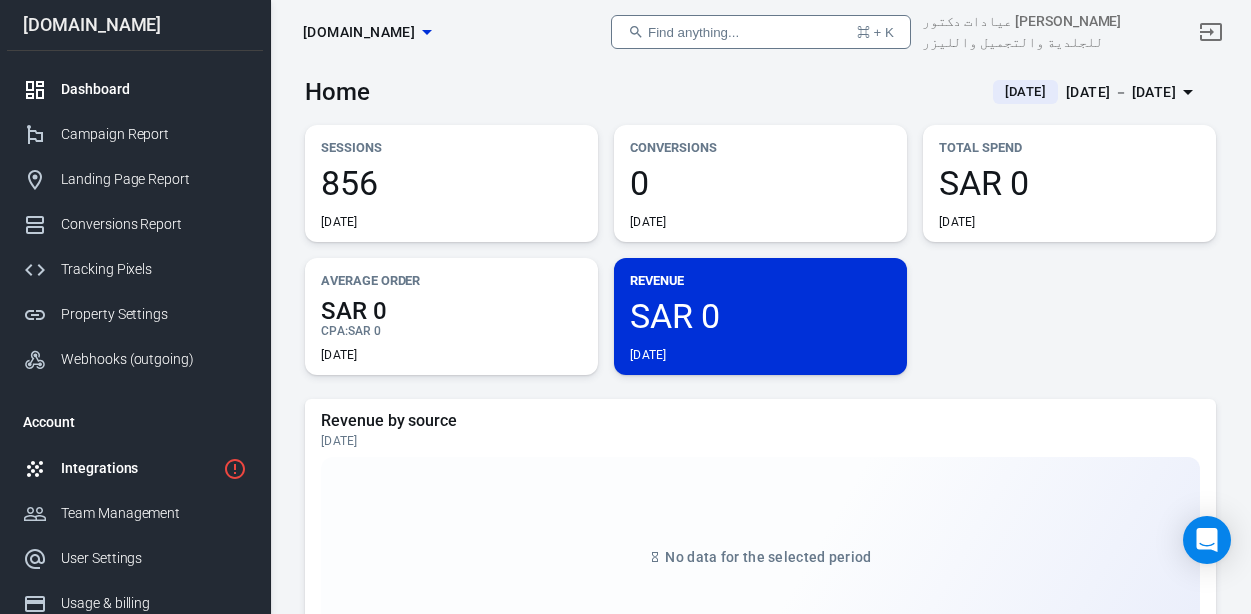 click on "Integrations" at bounding box center [138, 468] 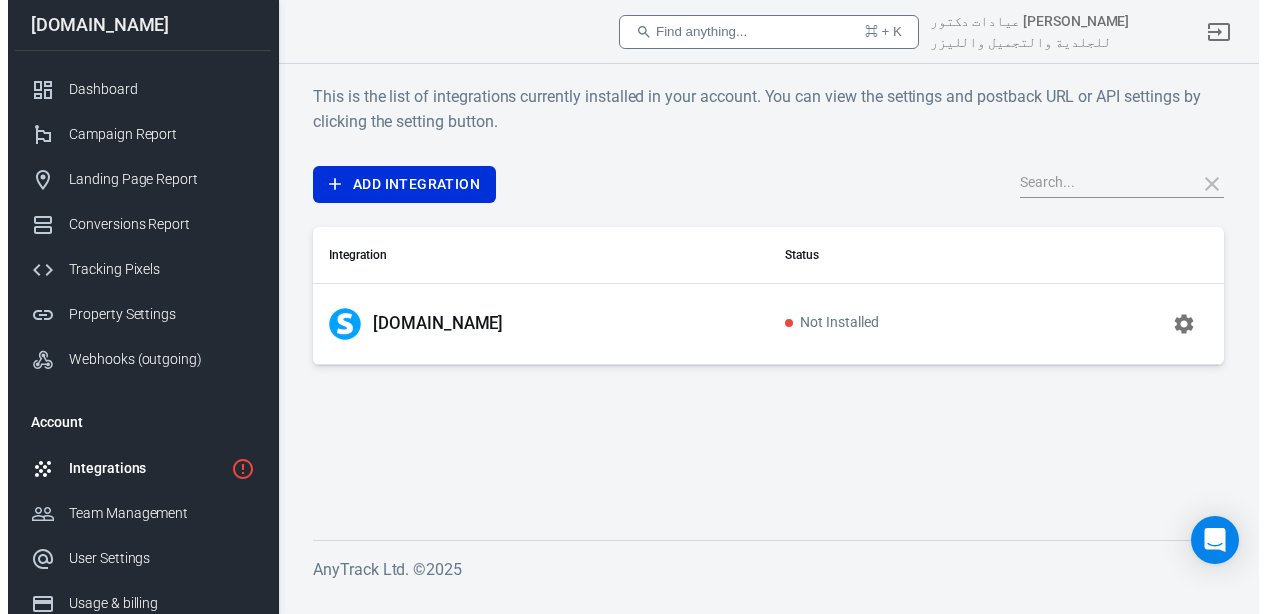 scroll, scrollTop: 0, scrollLeft: 0, axis: both 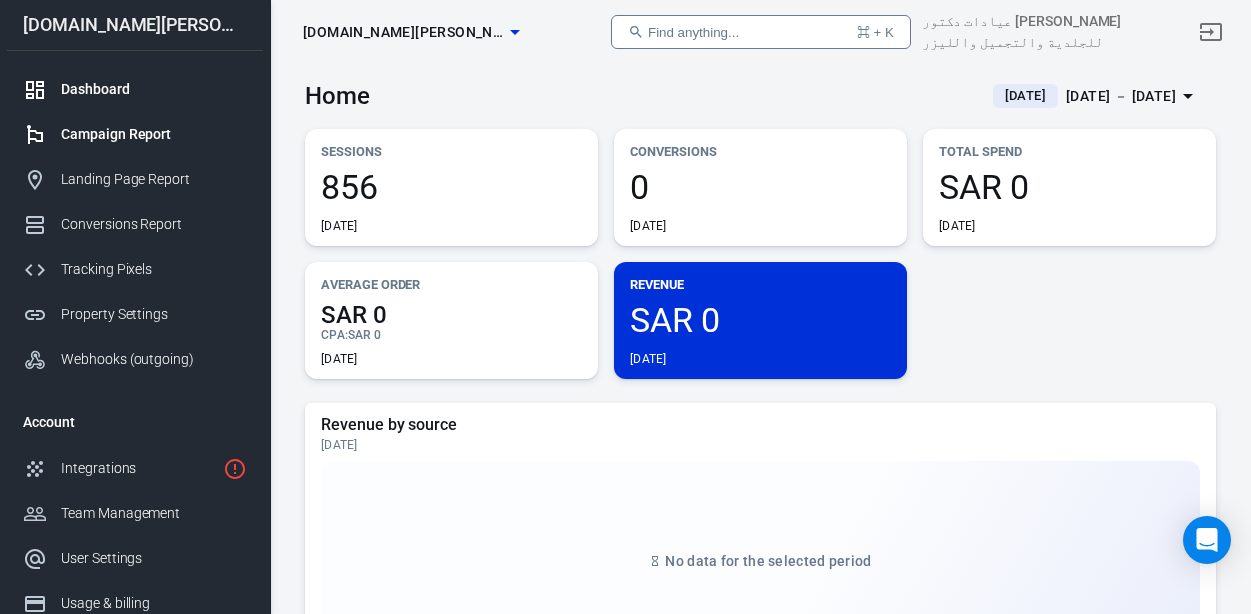 click on "Campaign Report" at bounding box center (154, 134) 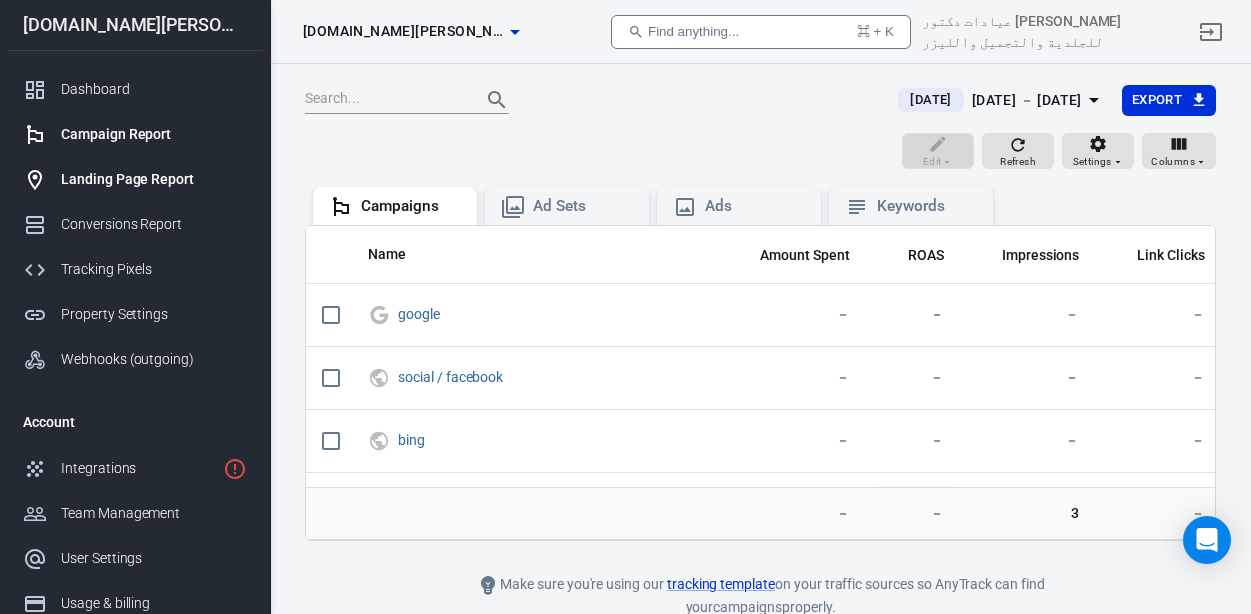 click on "Landing Page Report" at bounding box center [154, 179] 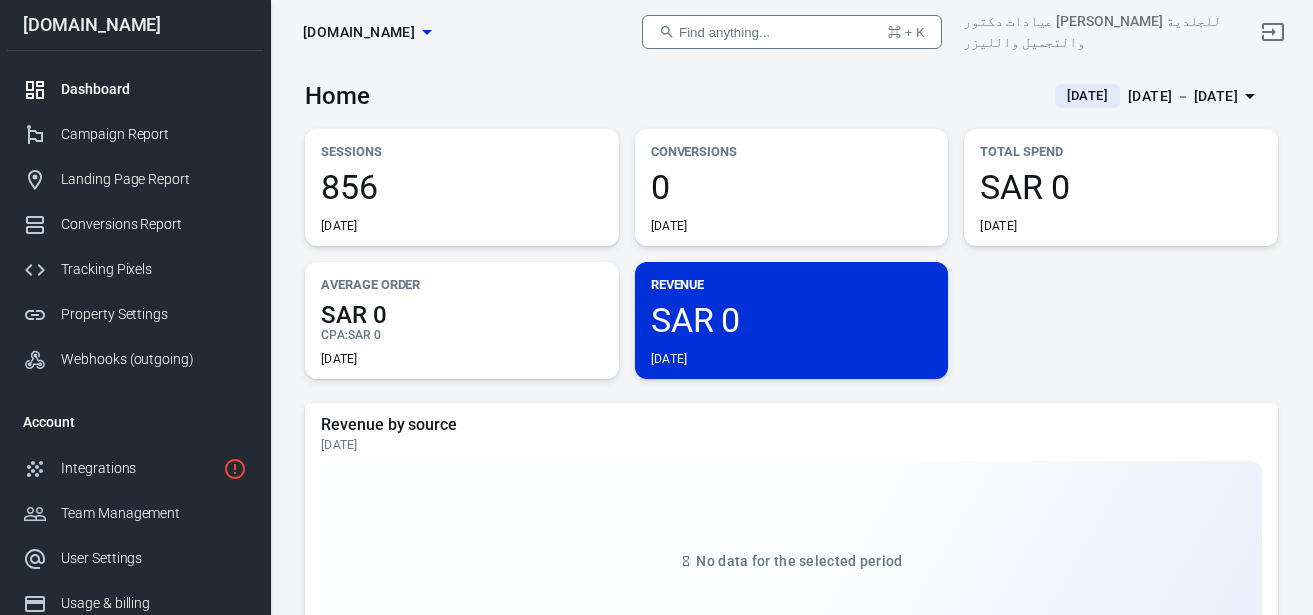 scroll, scrollTop: 0, scrollLeft: 0, axis: both 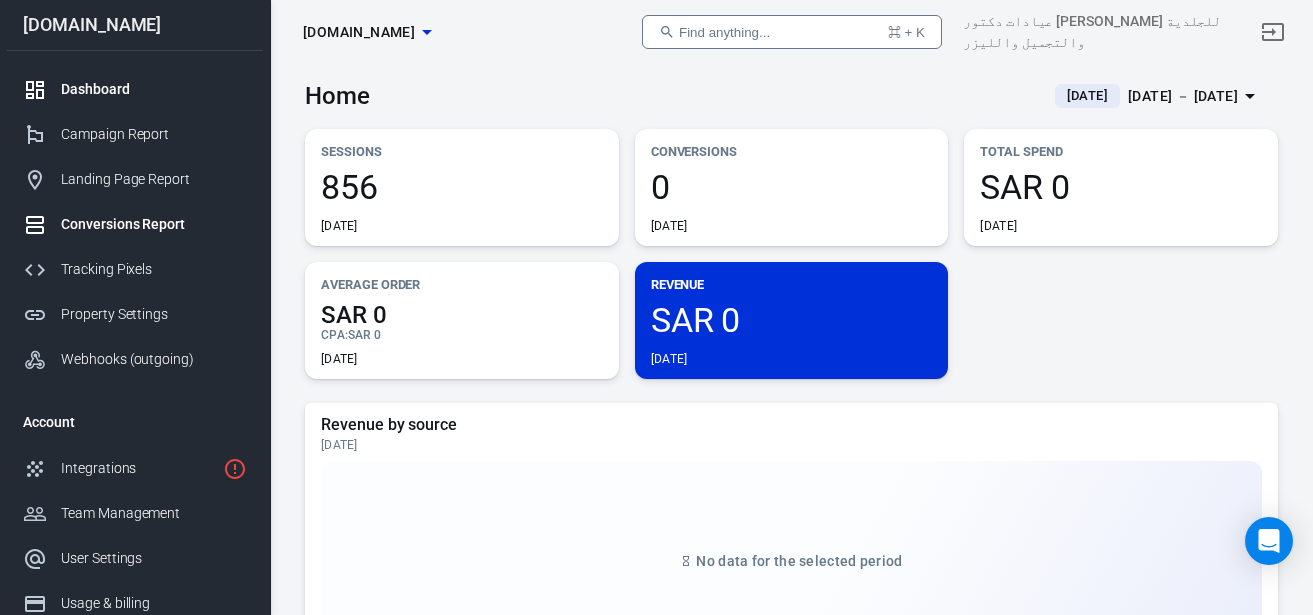 click on "Conversions Report" at bounding box center (154, 224) 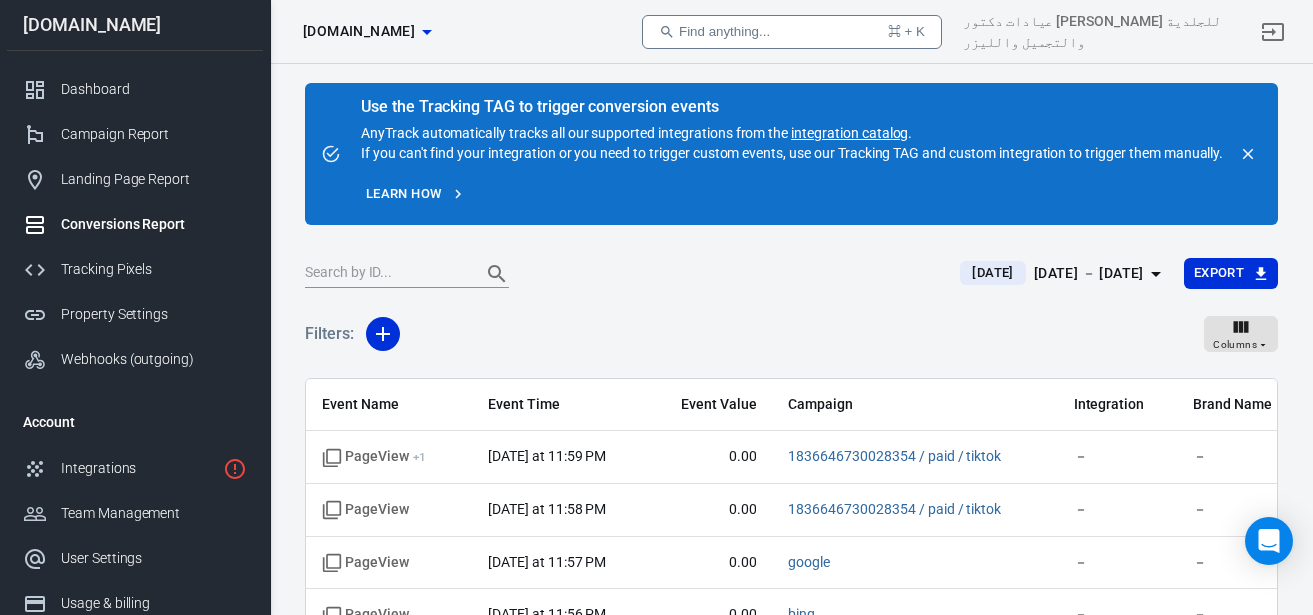 scroll, scrollTop: 0, scrollLeft: 0, axis: both 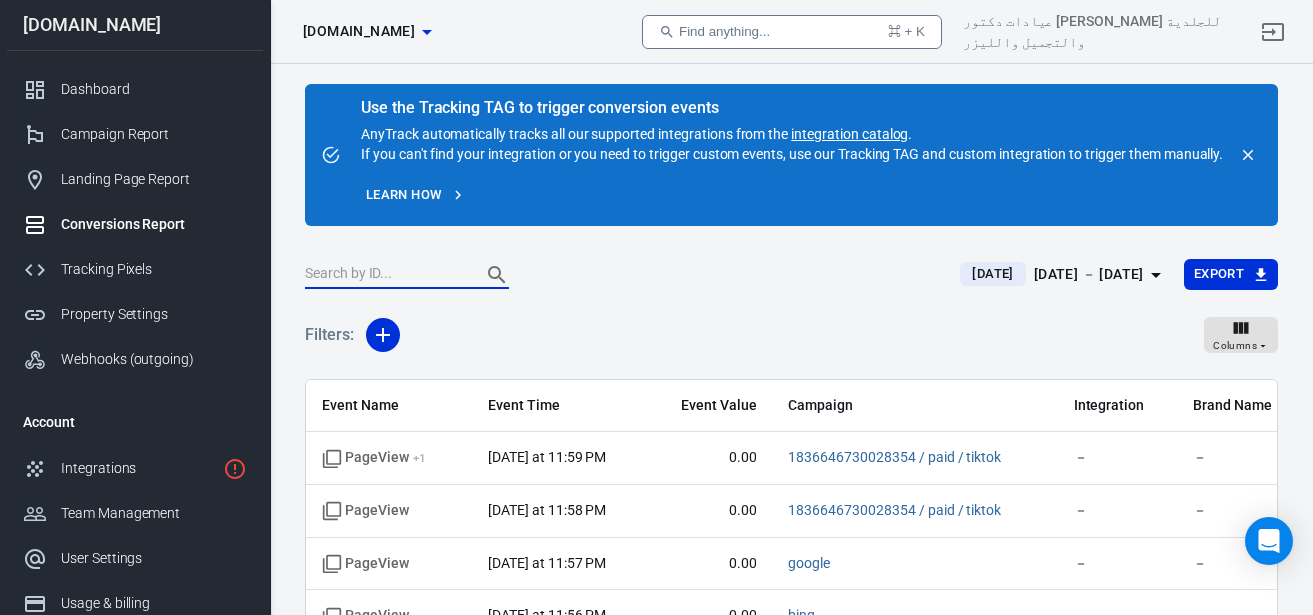 click at bounding box center (385, 275) 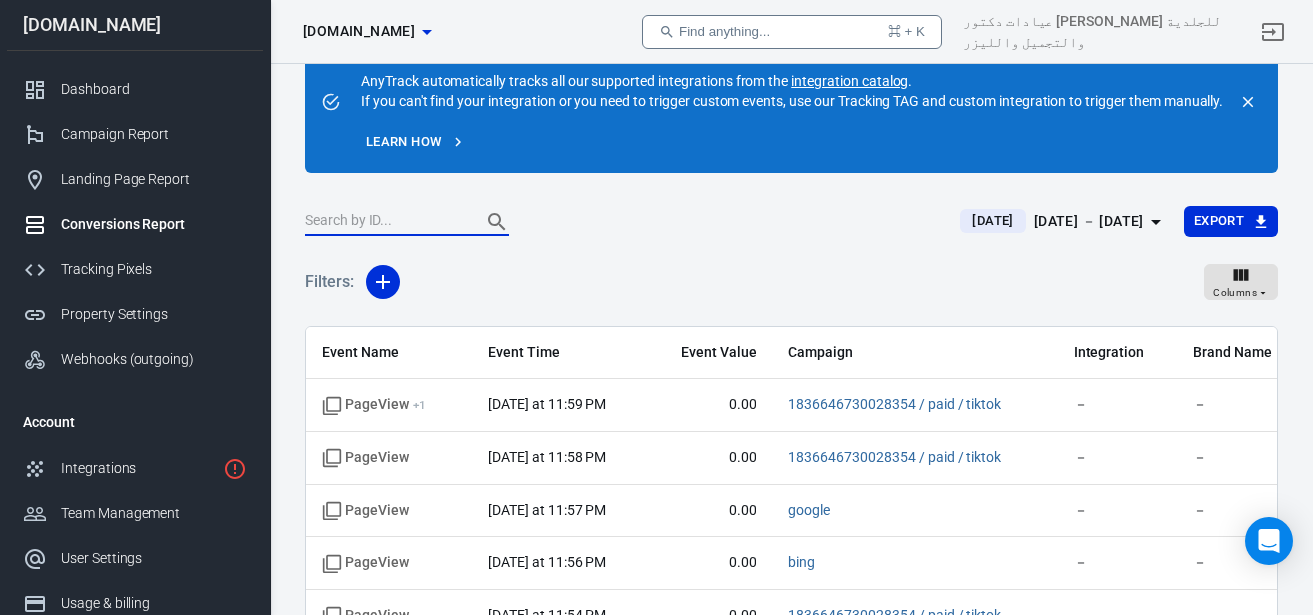 scroll, scrollTop: 164, scrollLeft: 0, axis: vertical 